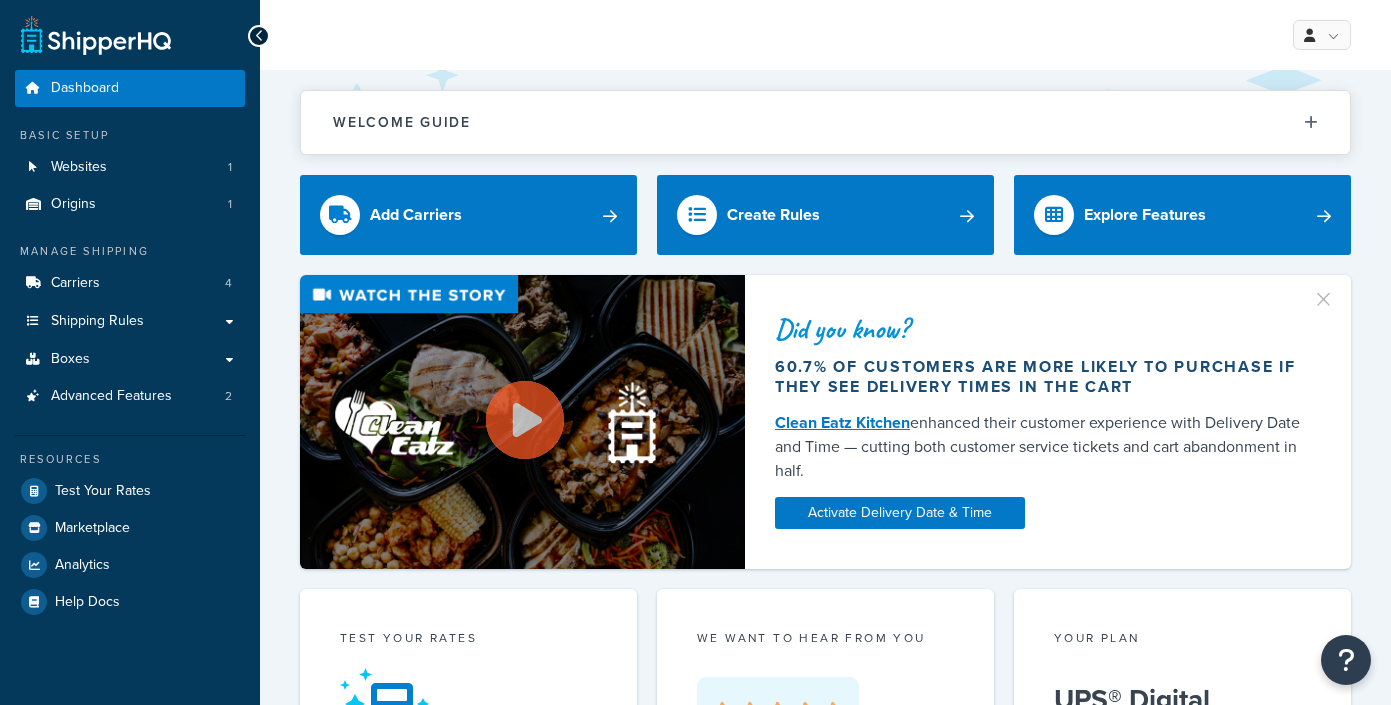 scroll, scrollTop: 0, scrollLeft: 0, axis: both 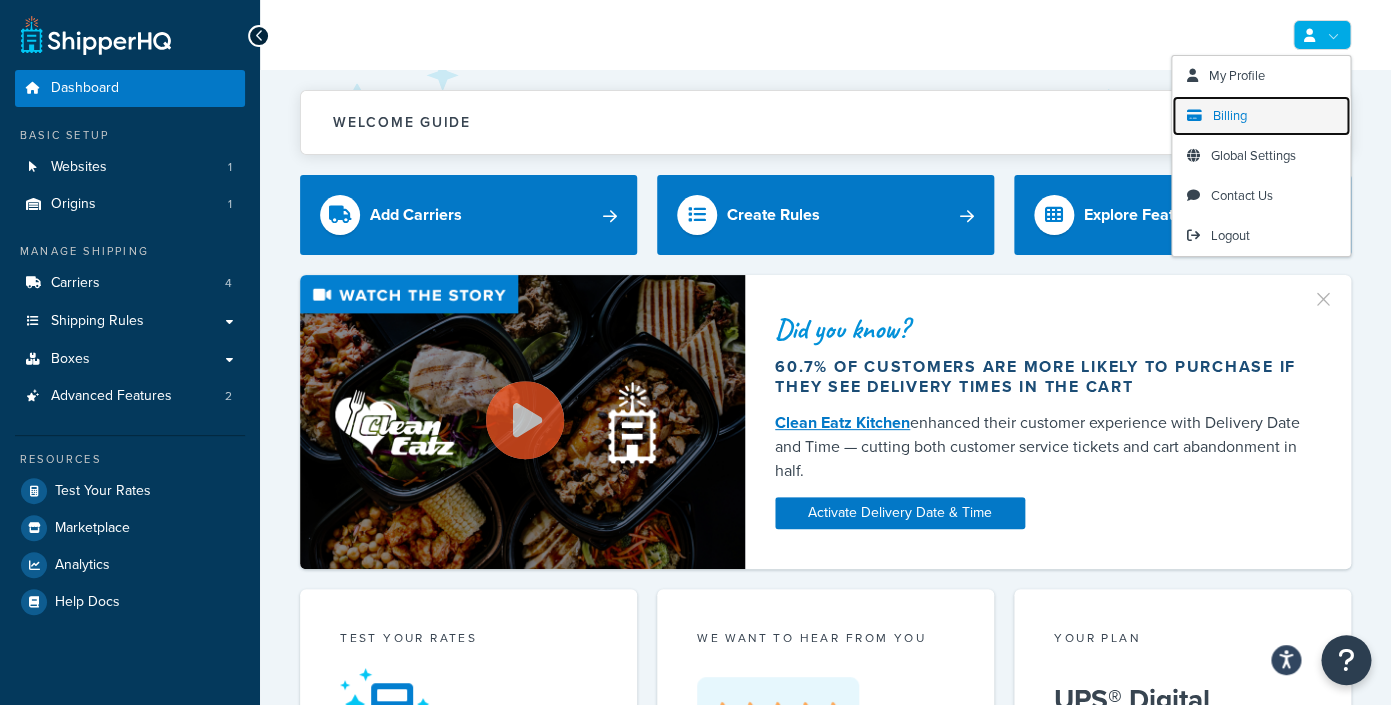 click on "Billing" at bounding box center [1230, 115] 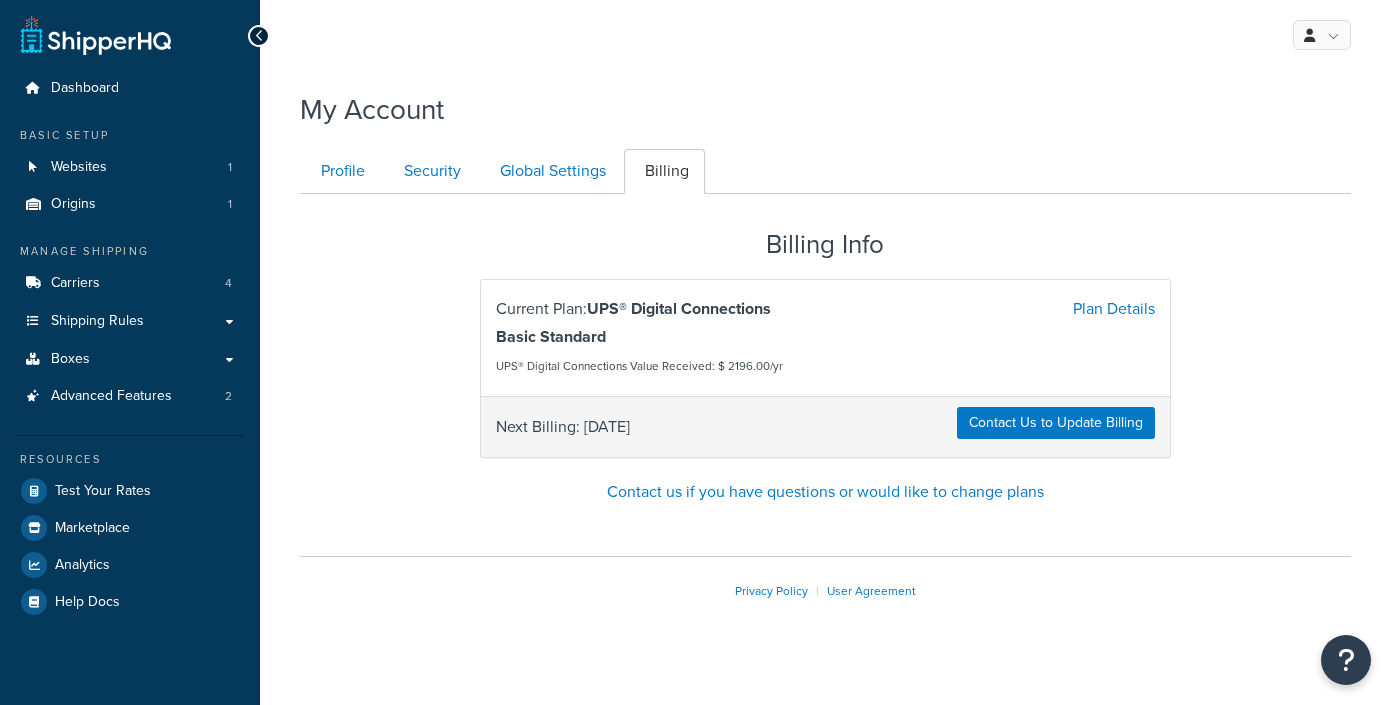 scroll, scrollTop: 0, scrollLeft: 0, axis: both 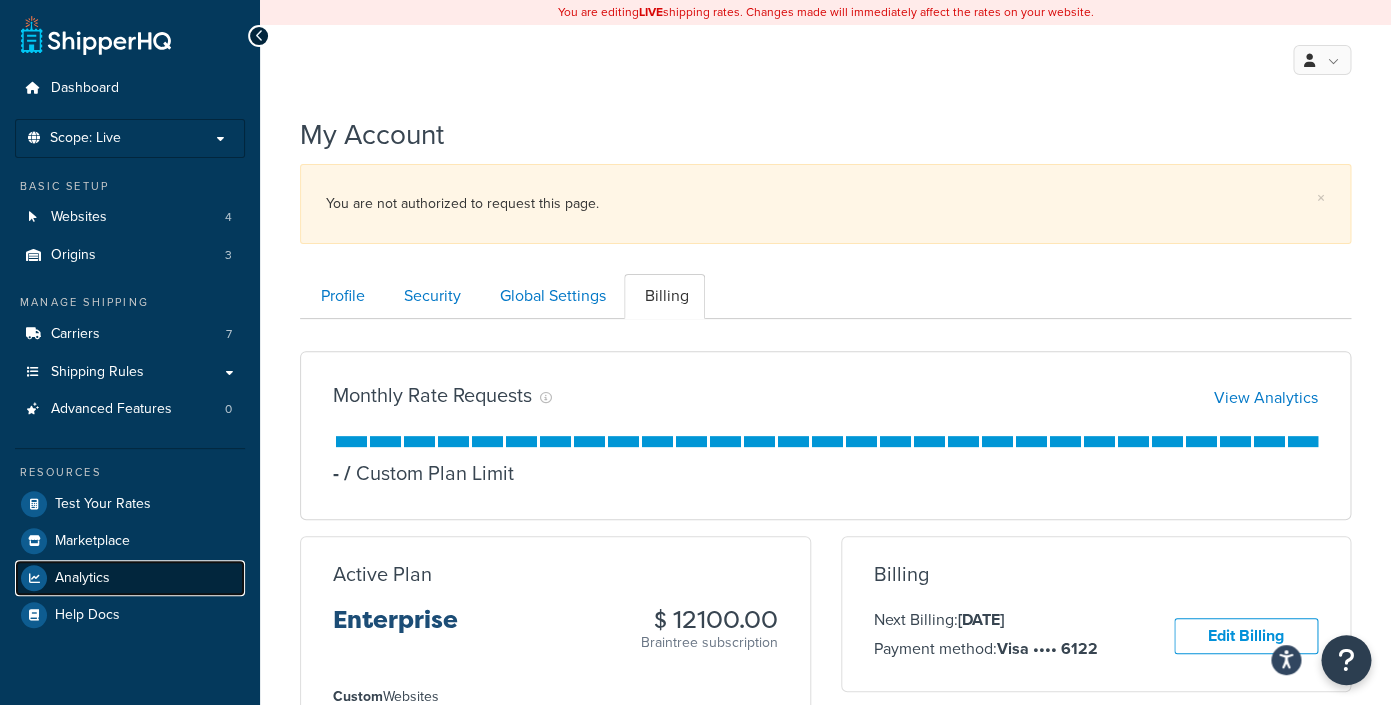 click on "Analytics" at bounding box center (130, 578) 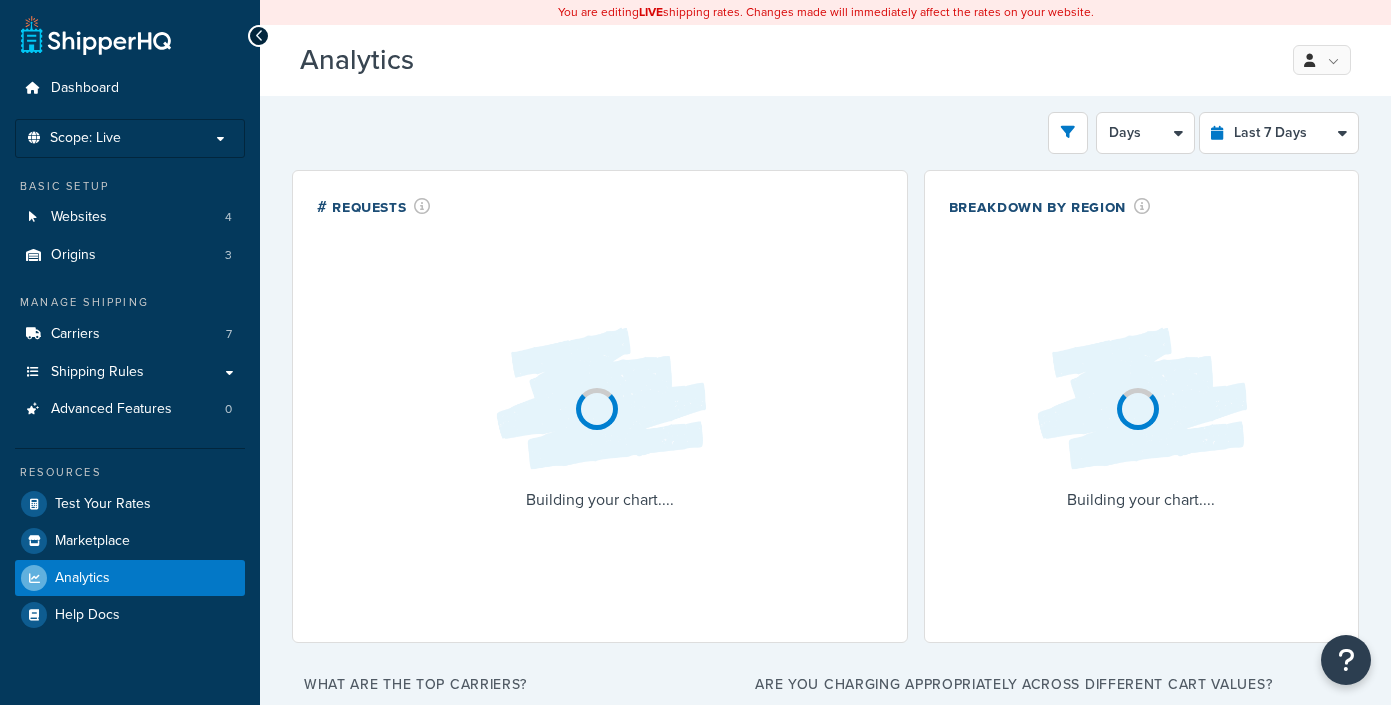 select on "last_7_days" 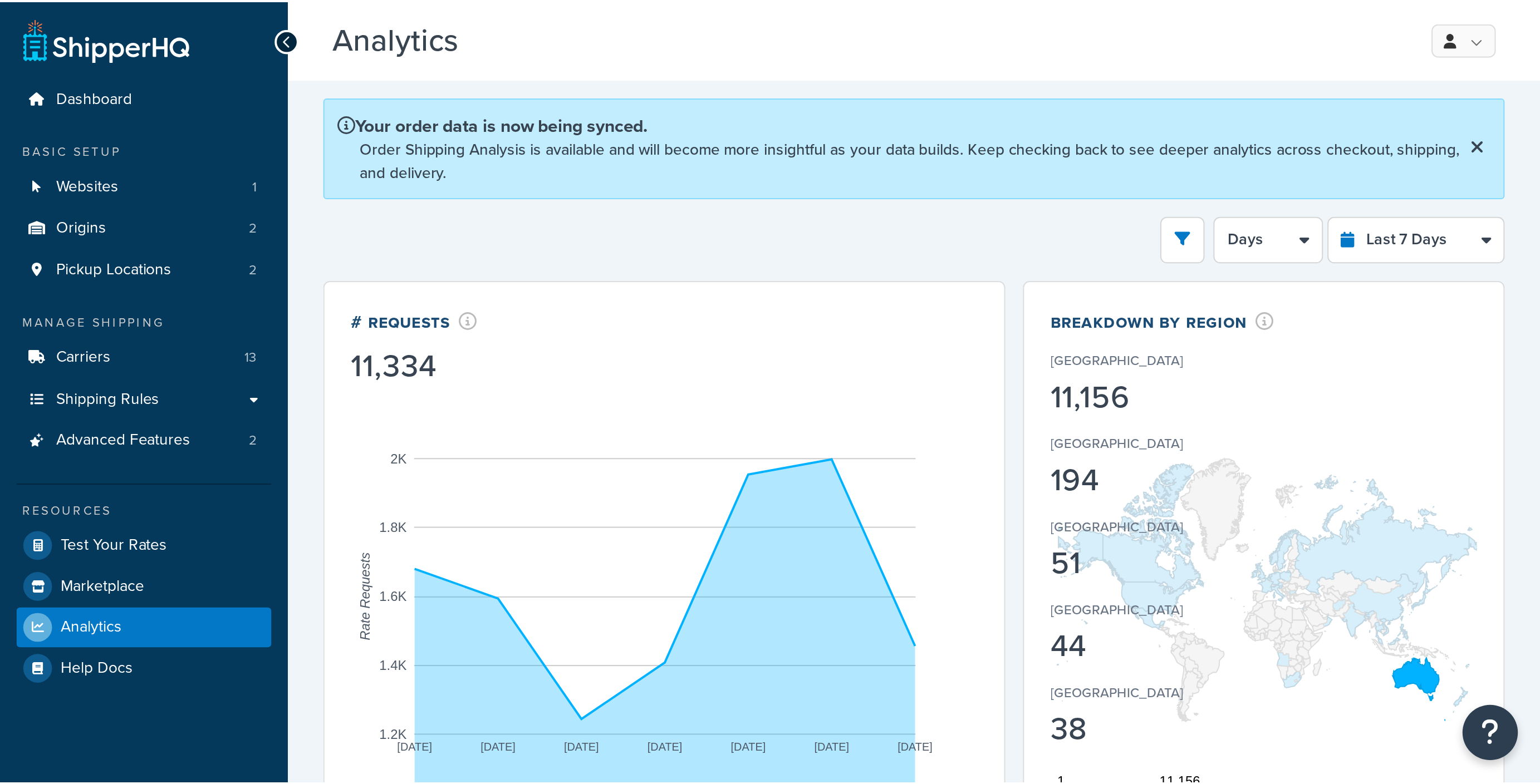 scroll, scrollTop: 0, scrollLeft: 0, axis: both 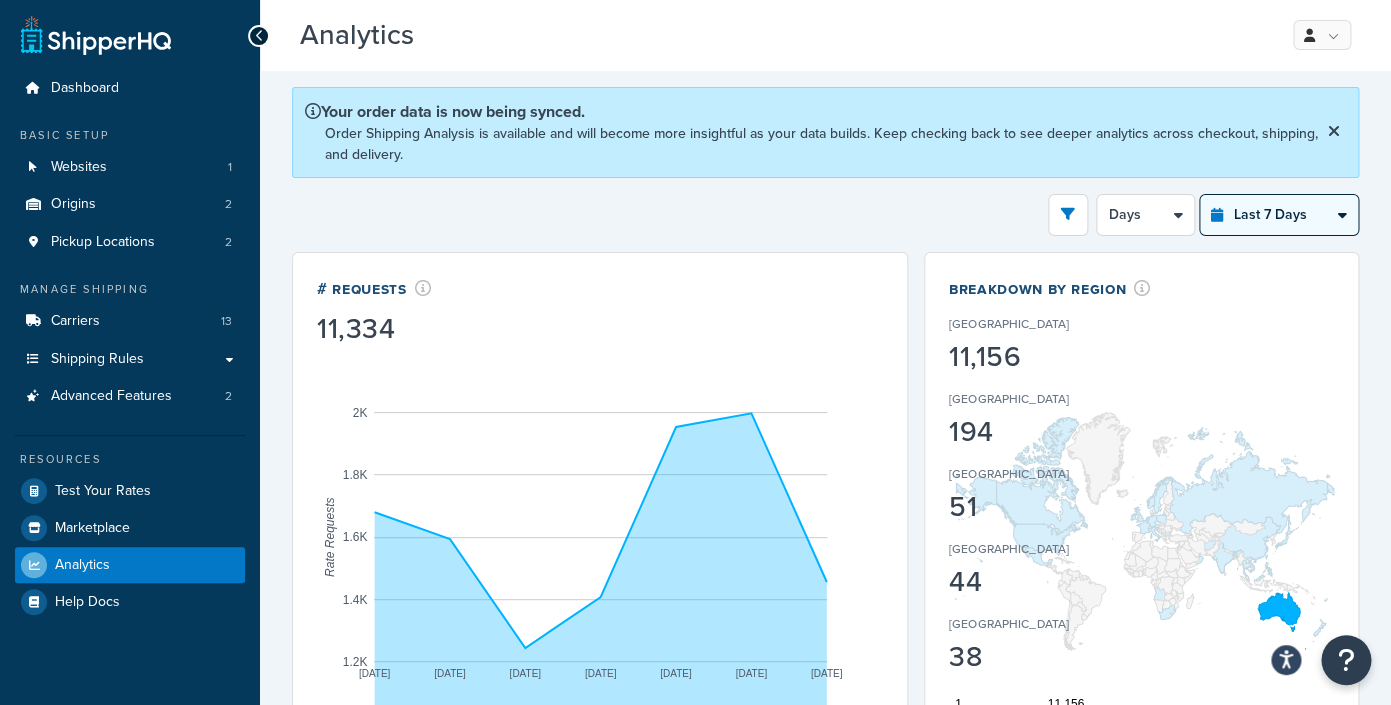 select on "last_year" 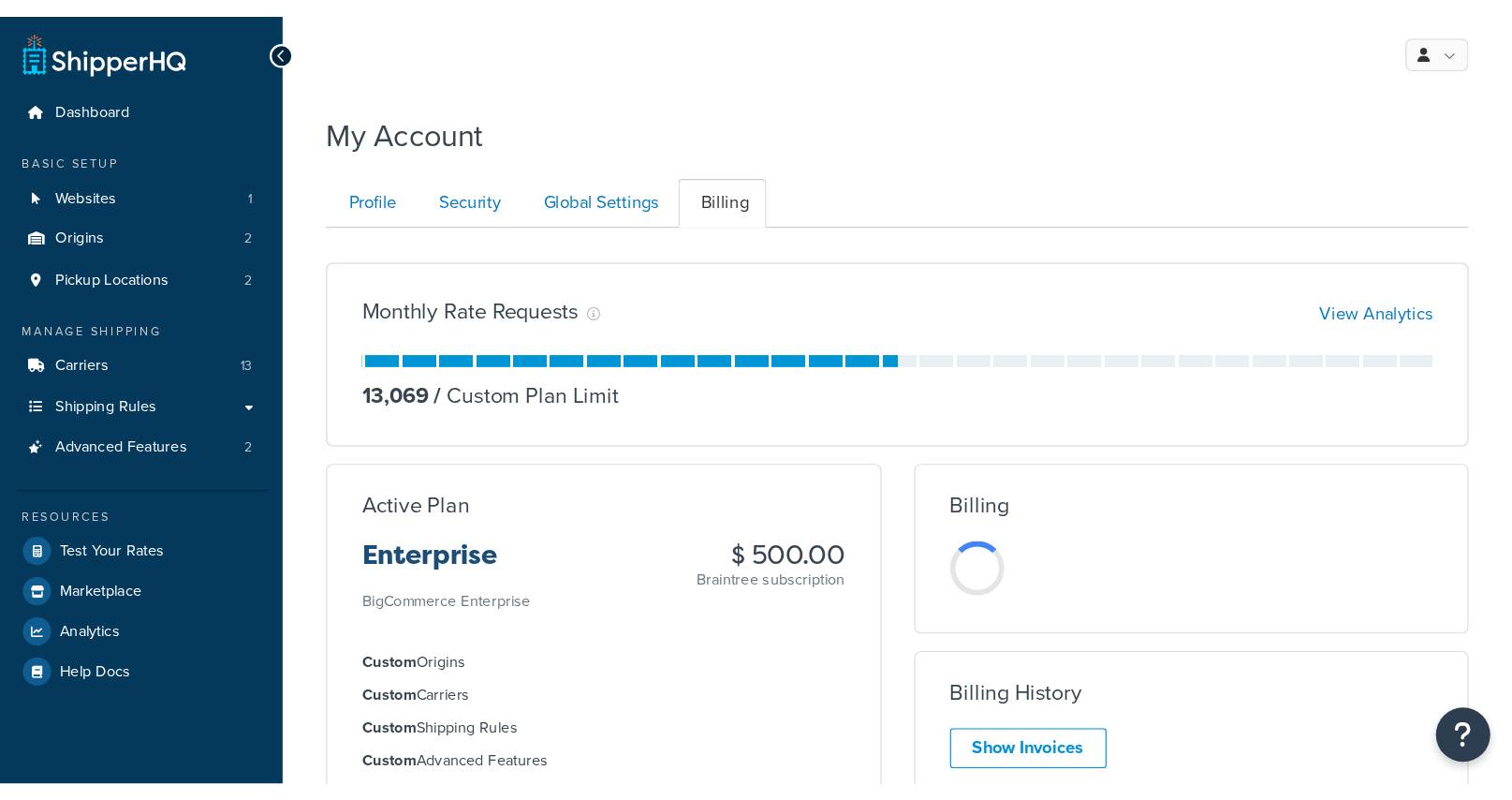 scroll, scrollTop: 0, scrollLeft: 0, axis: both 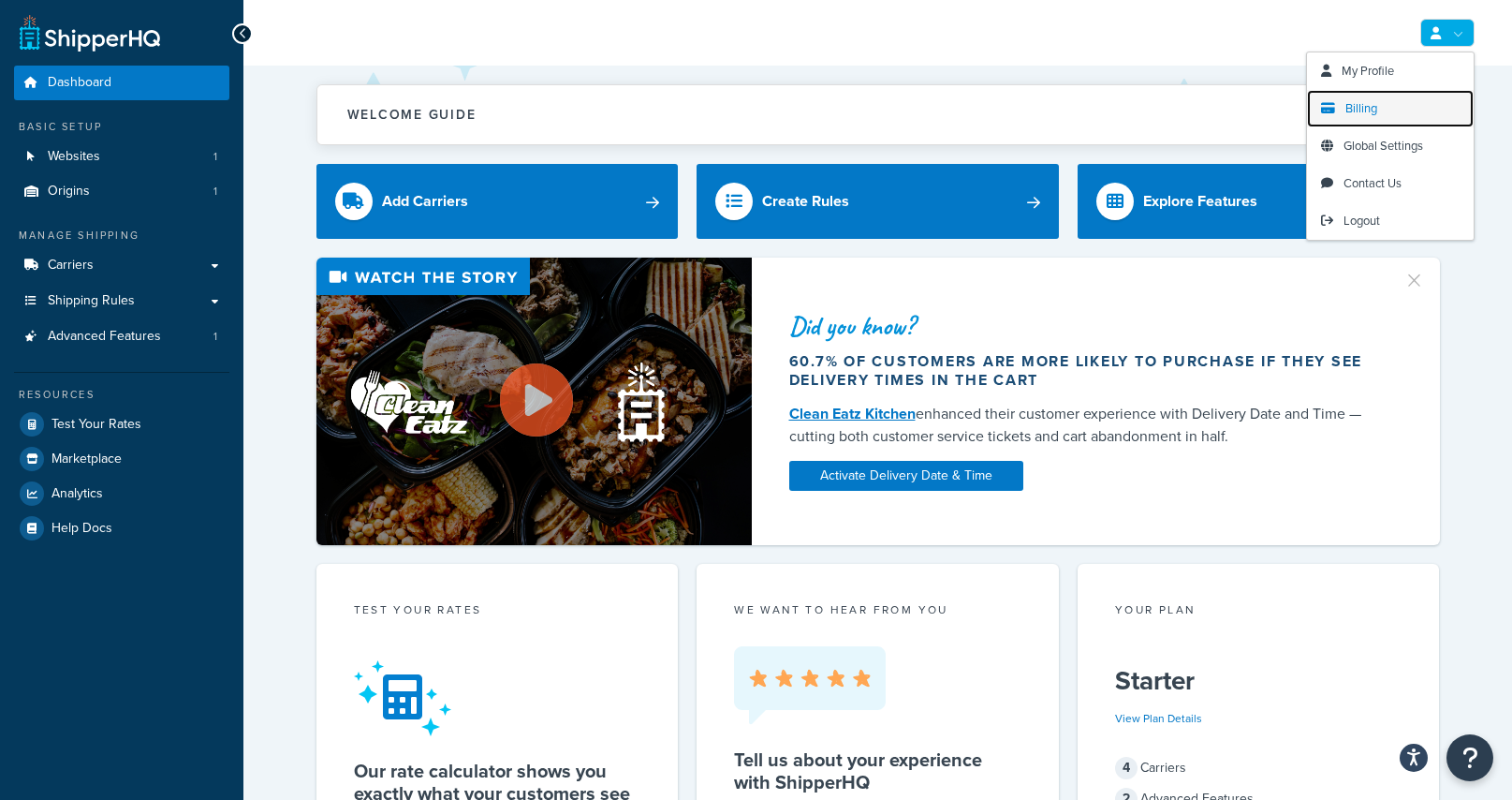 click on "Billing" at bounding box center [1361, 108] 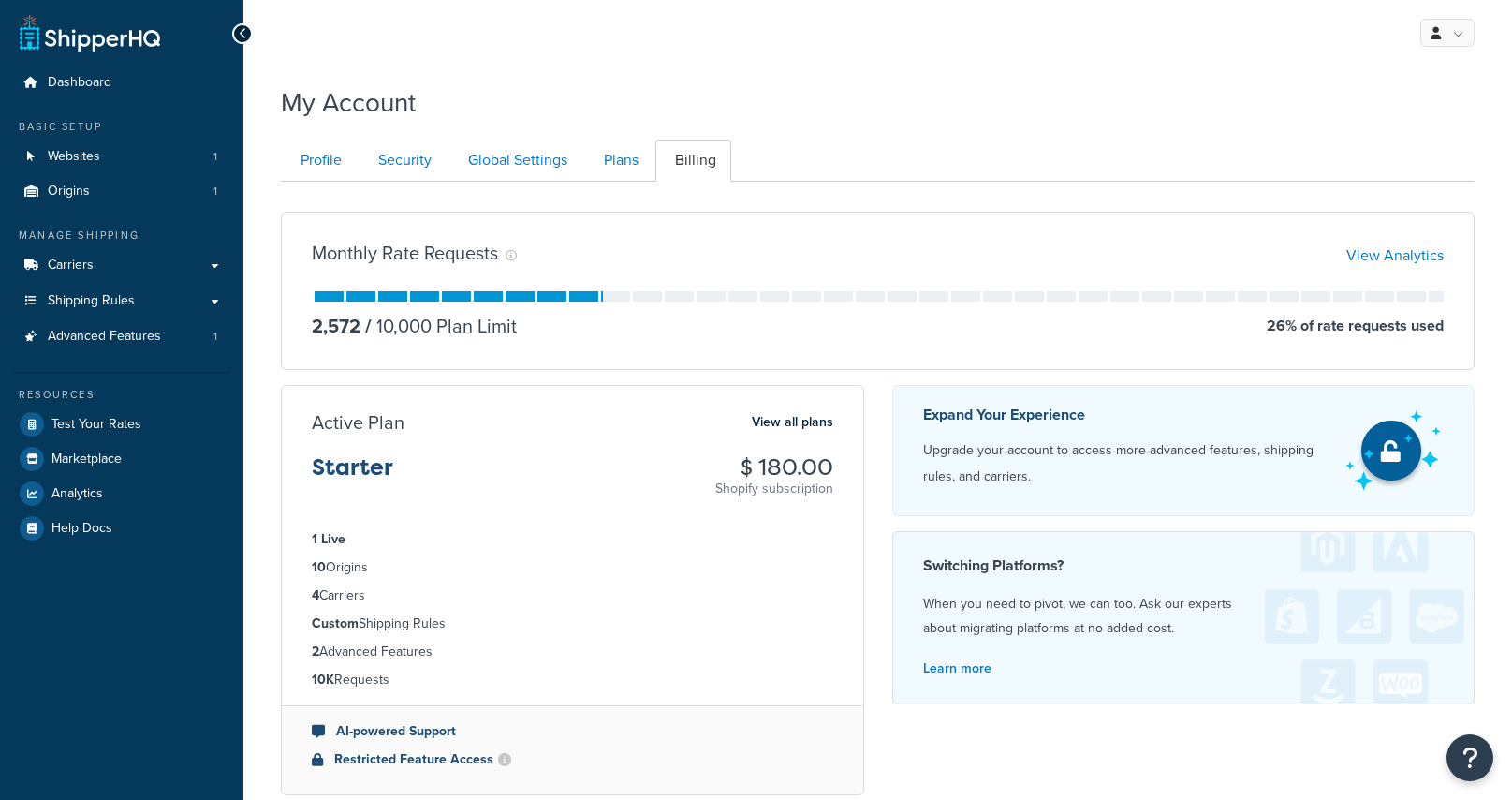 scroll, scrollTop: 0, scrollLeft: 0, axis: both 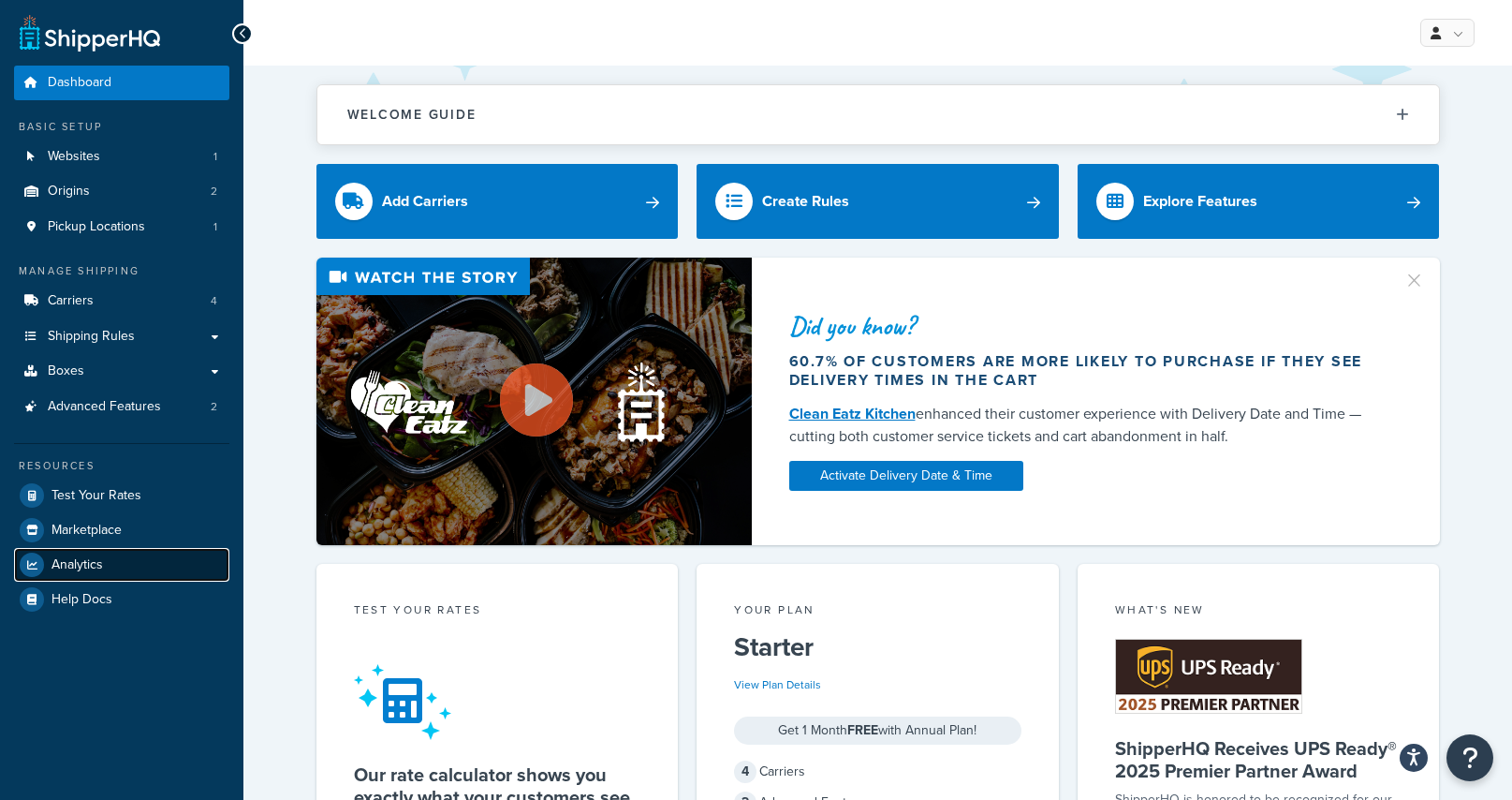 click on "Analytics" at bounding box center [122, 565] 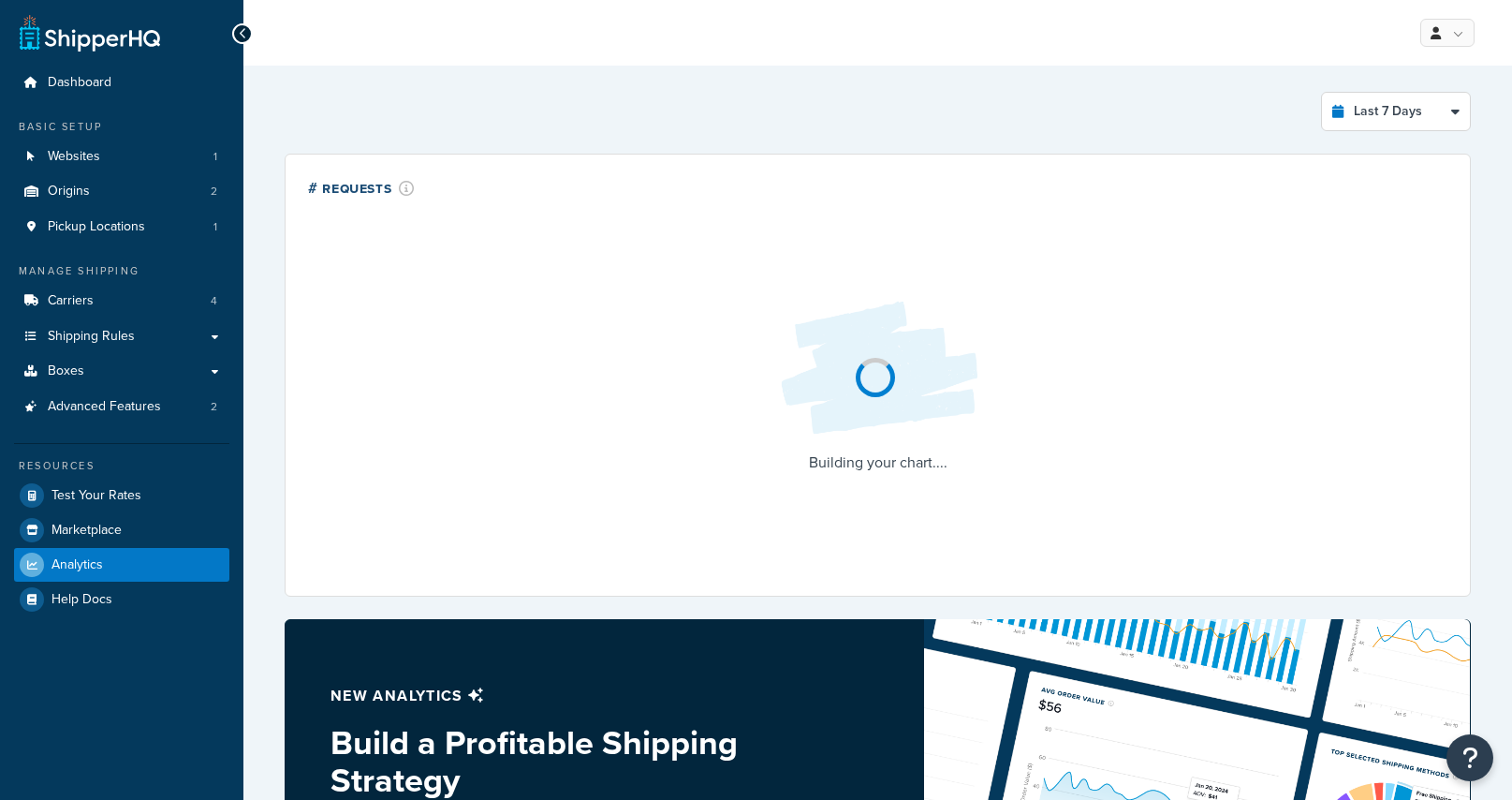 select on "last_7_days" 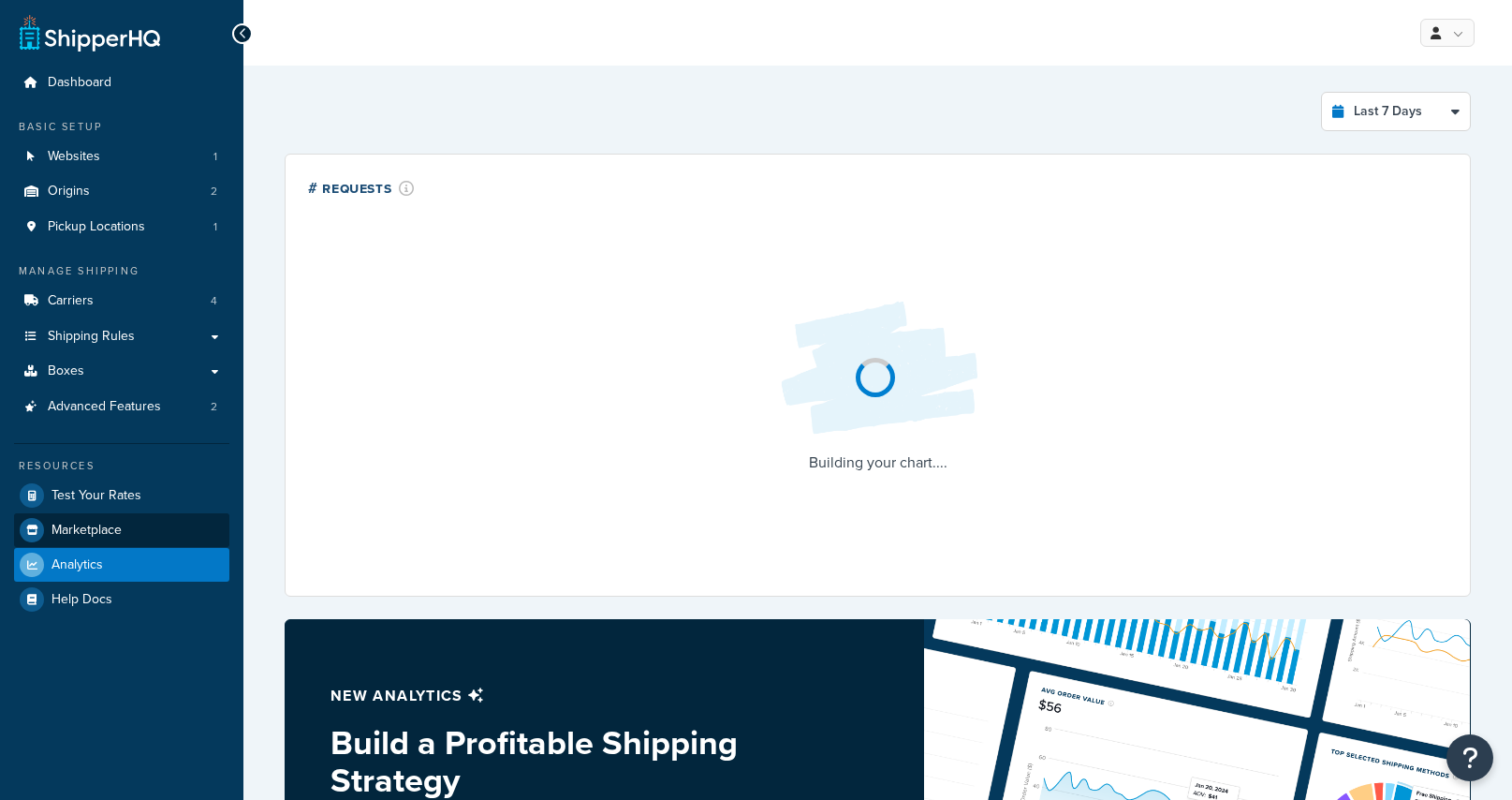 scroll, scrollTop: 0, scrollLeft: 0, axis: both 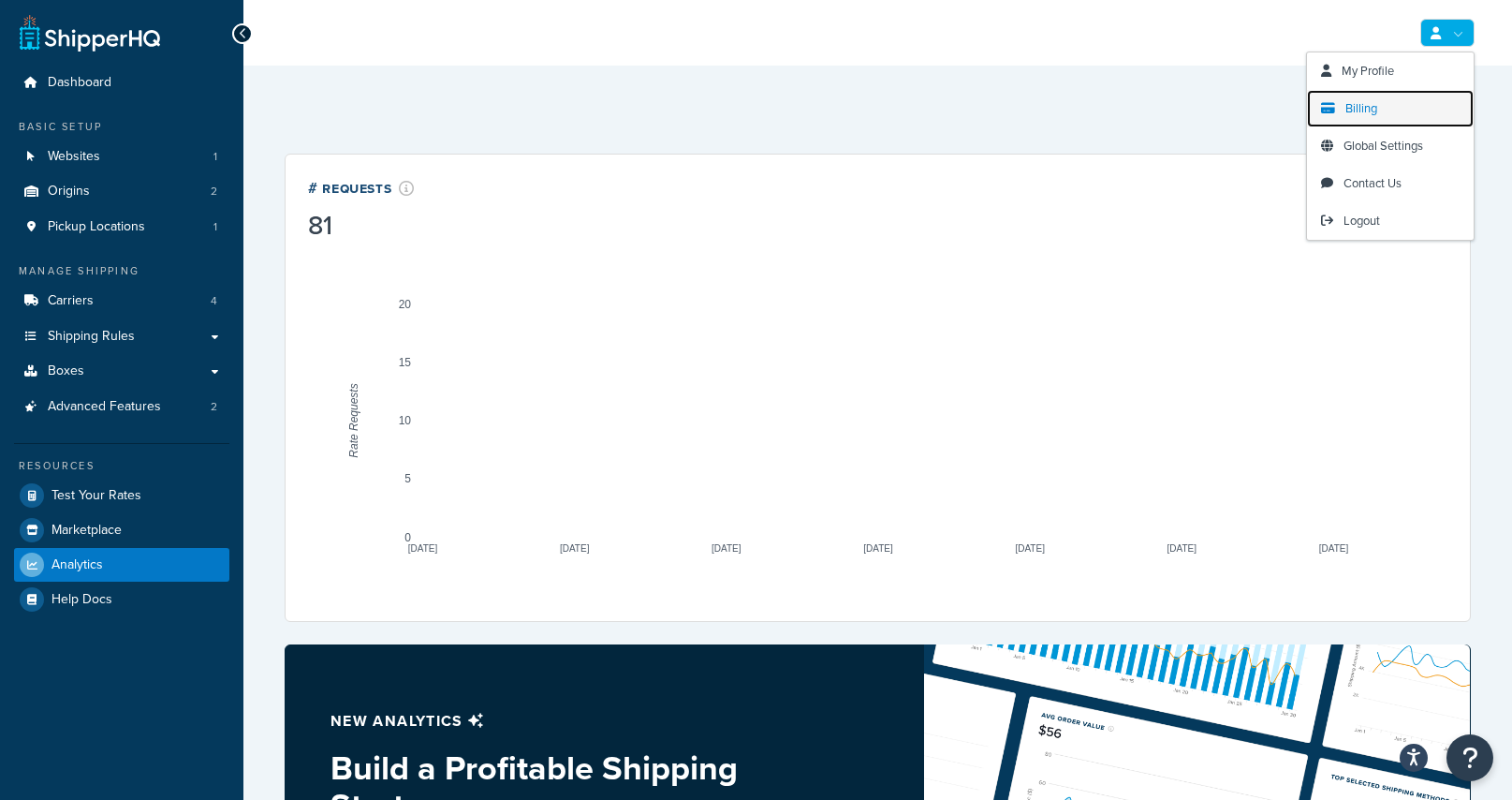click on "Billing" at bounding box center [1361, 108] 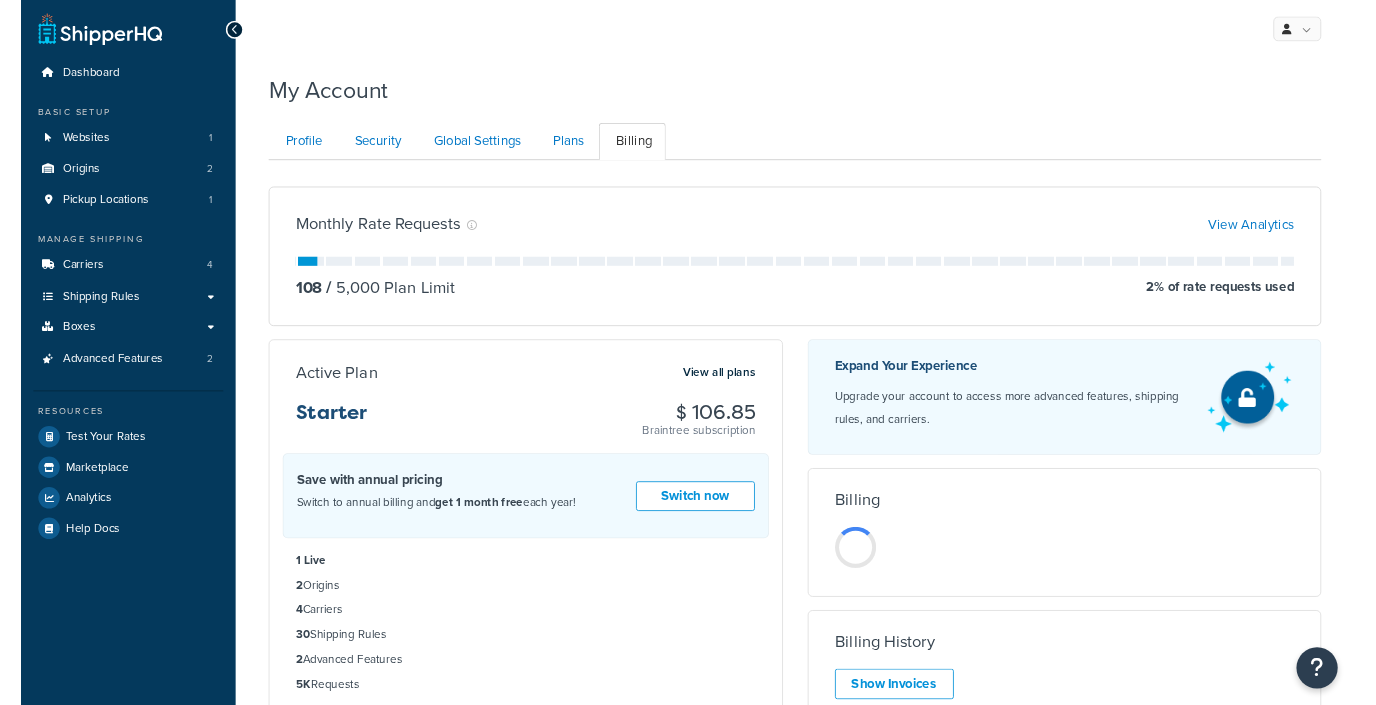 scroll, scrollTop: 0, scrollLeft: 0, axis: both 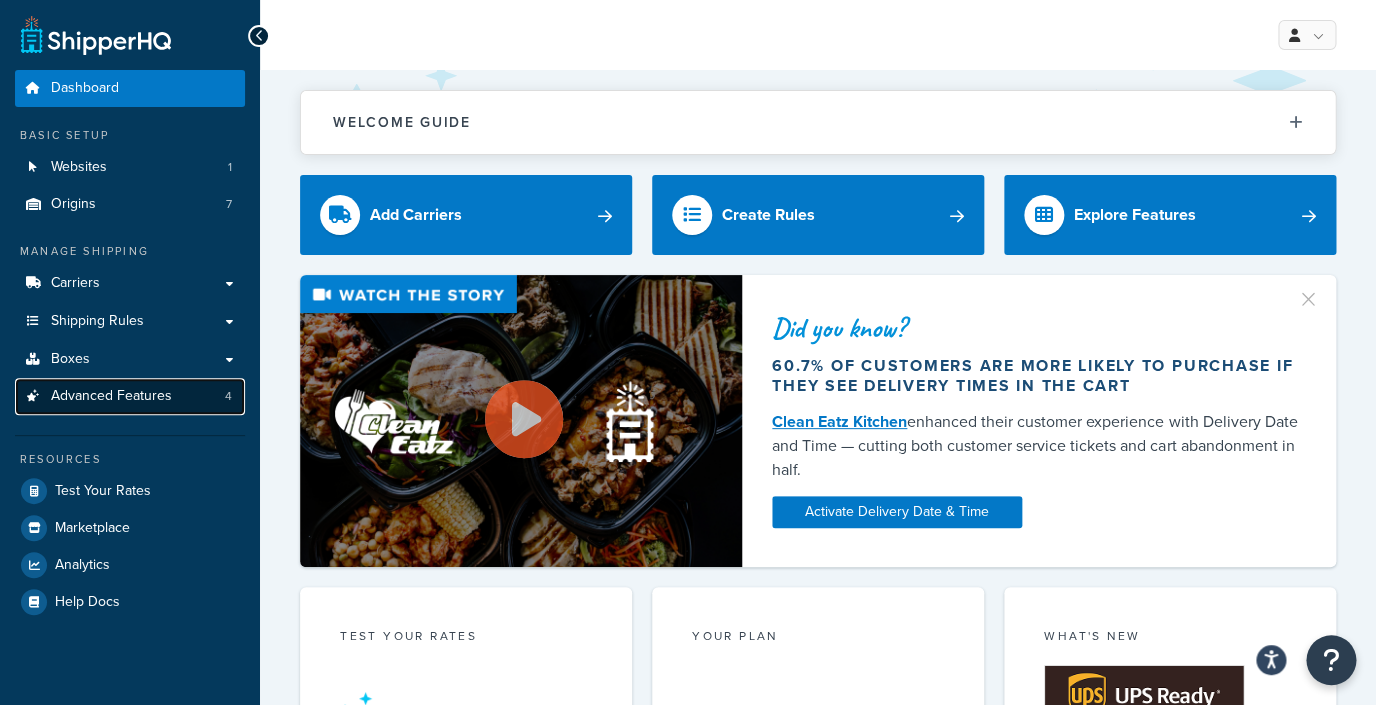click on "Advanced Features 4" at bounding box center [130, 396] 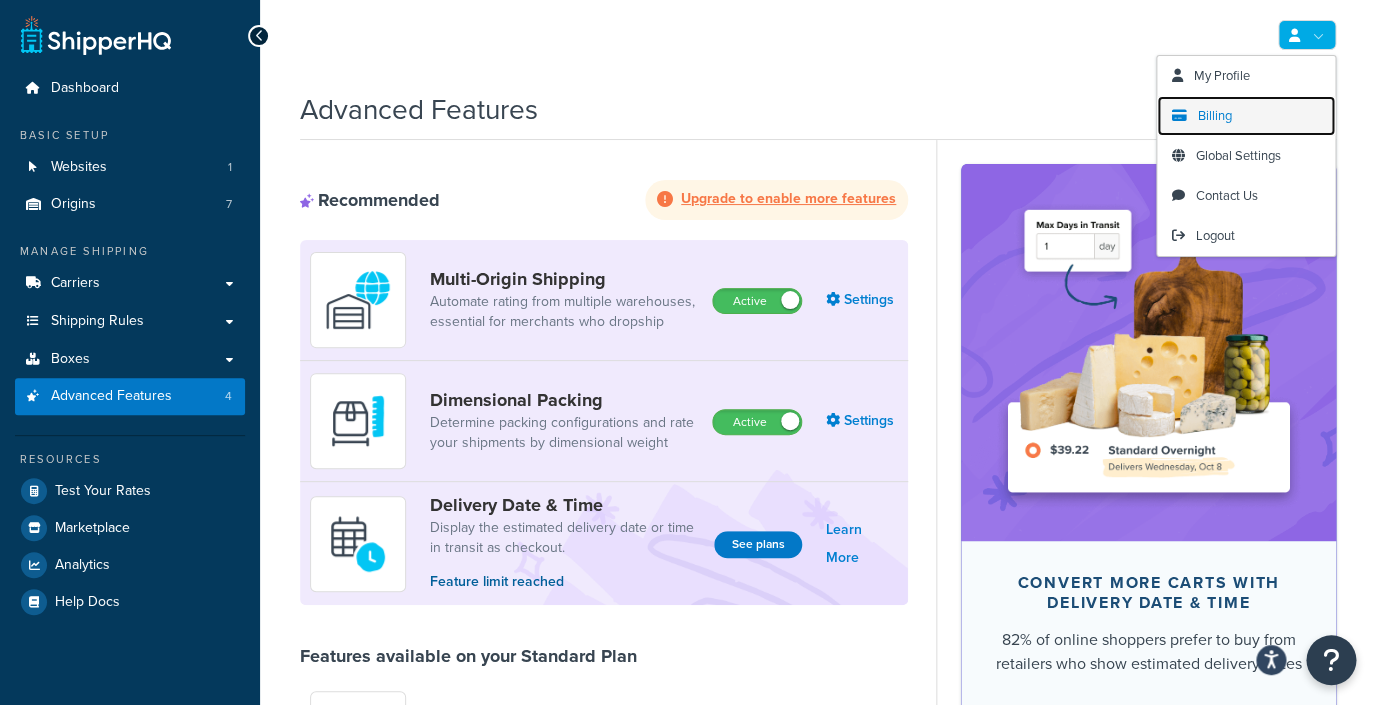 click on "Billing" at bounding box center [1215, 115] 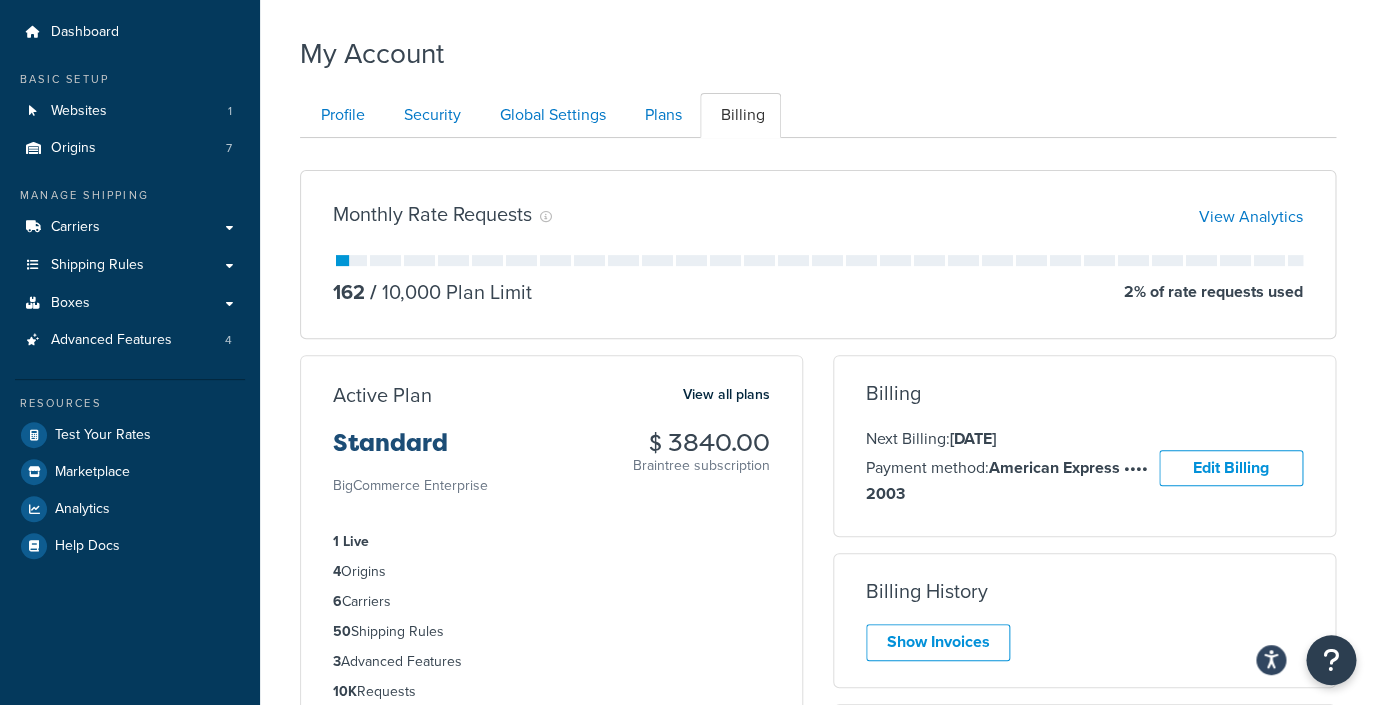 scroll, scrollTop: 0, scrollLeft: 0, axis: both 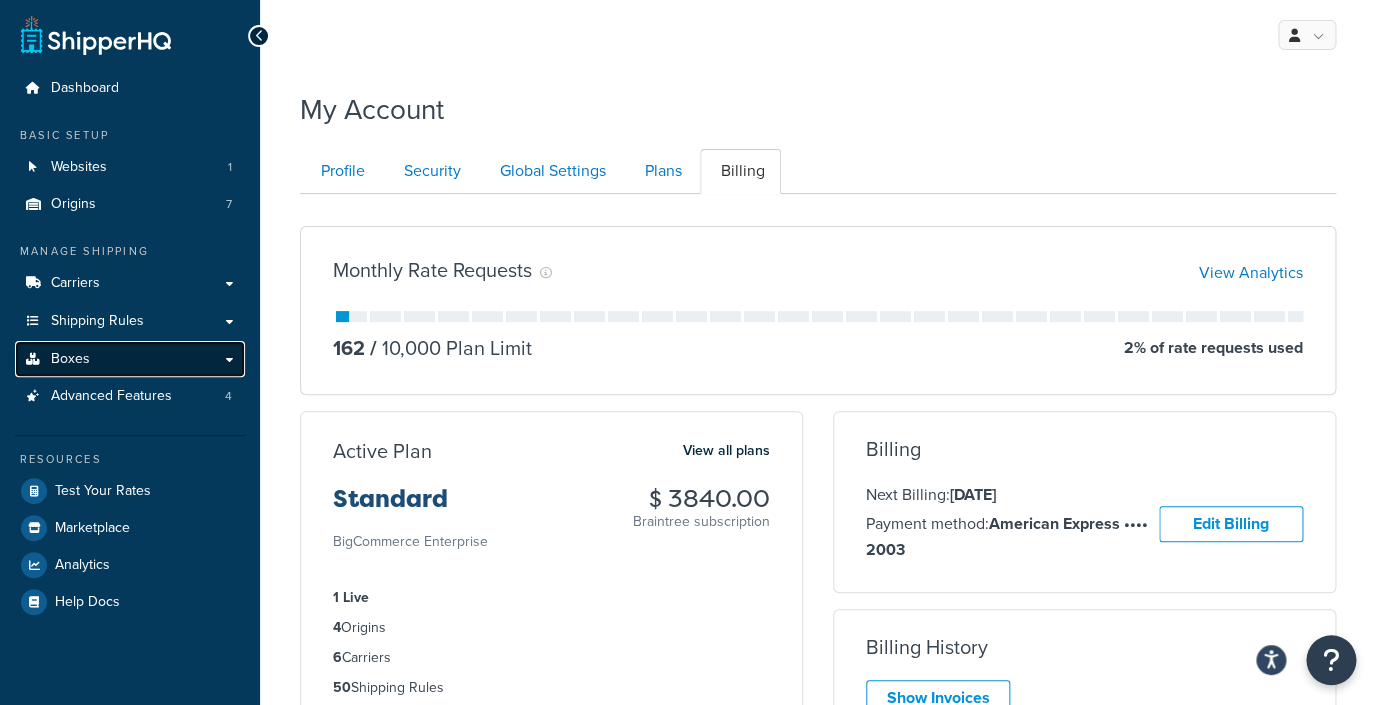 click on "Boxes" at bounding box center (130, 359) 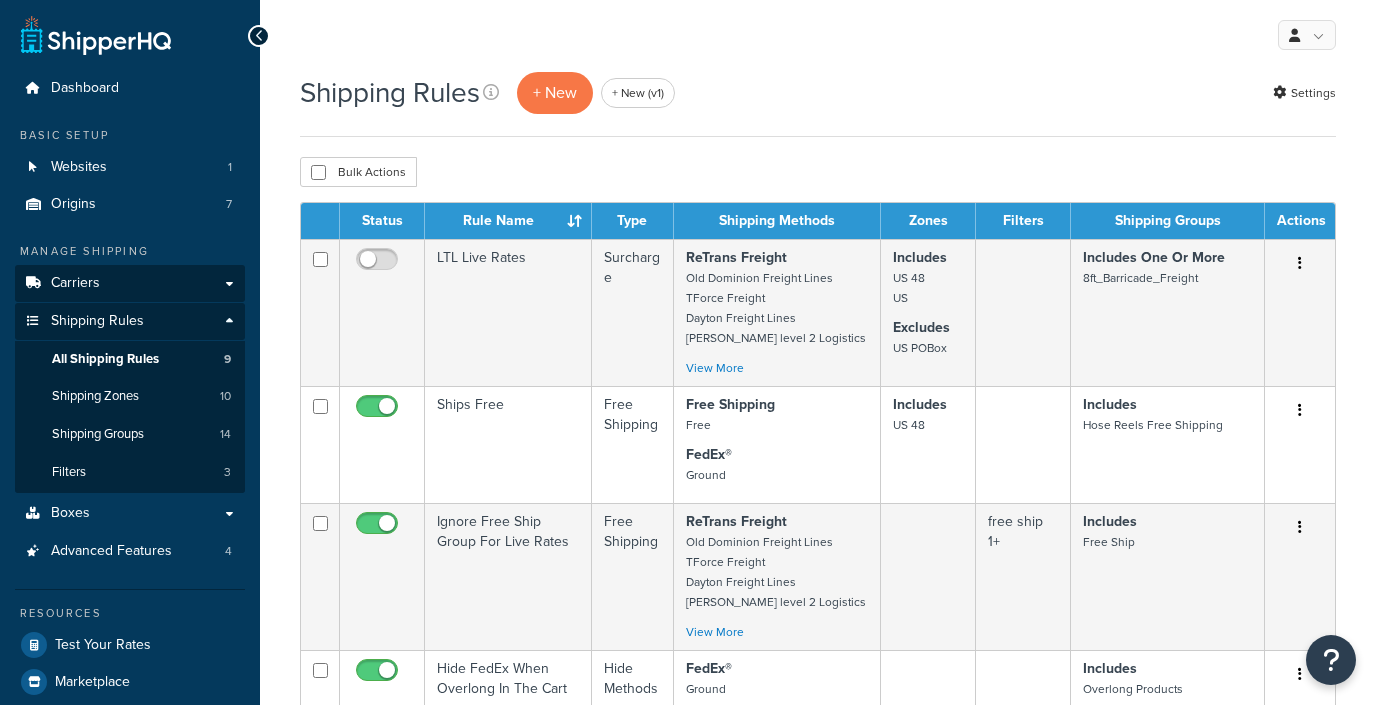 scroll, scrollTop: 0, scrollLeft: 0, axis: both 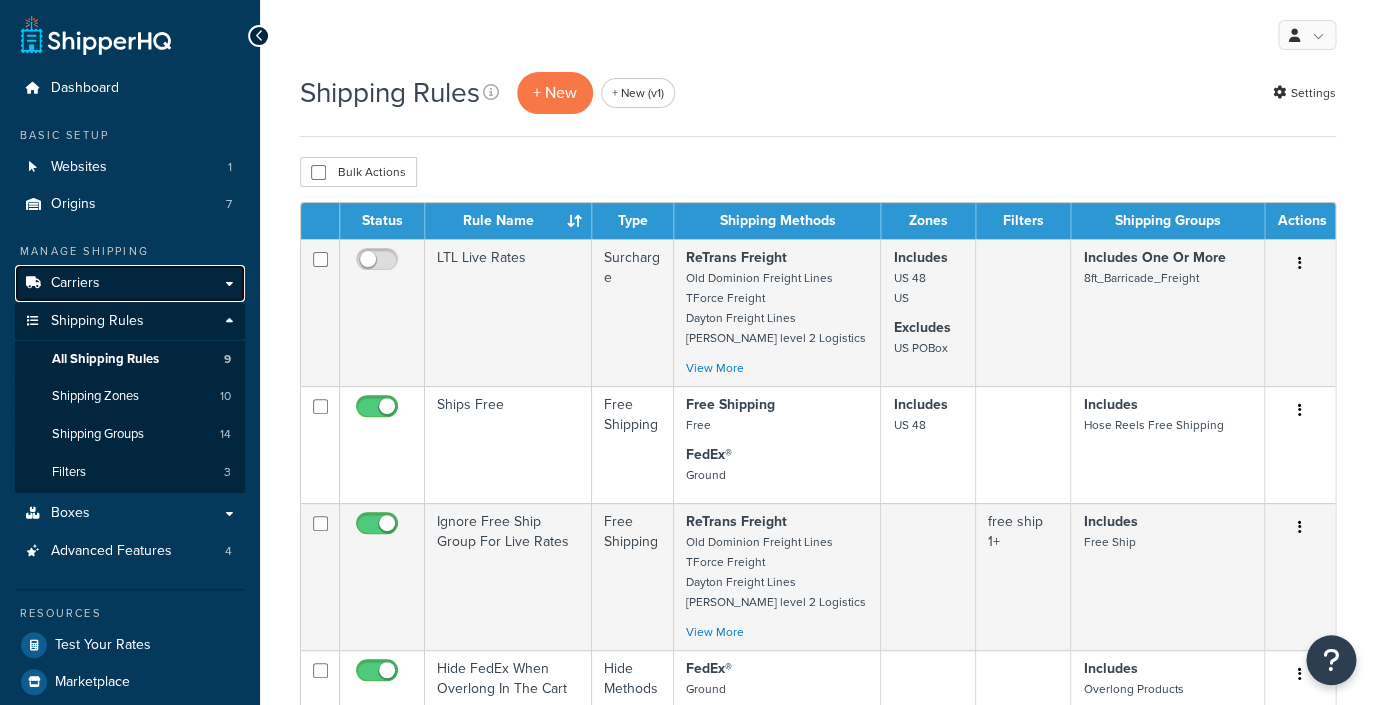 click on "Carriers" at bounding box center [130, 283] 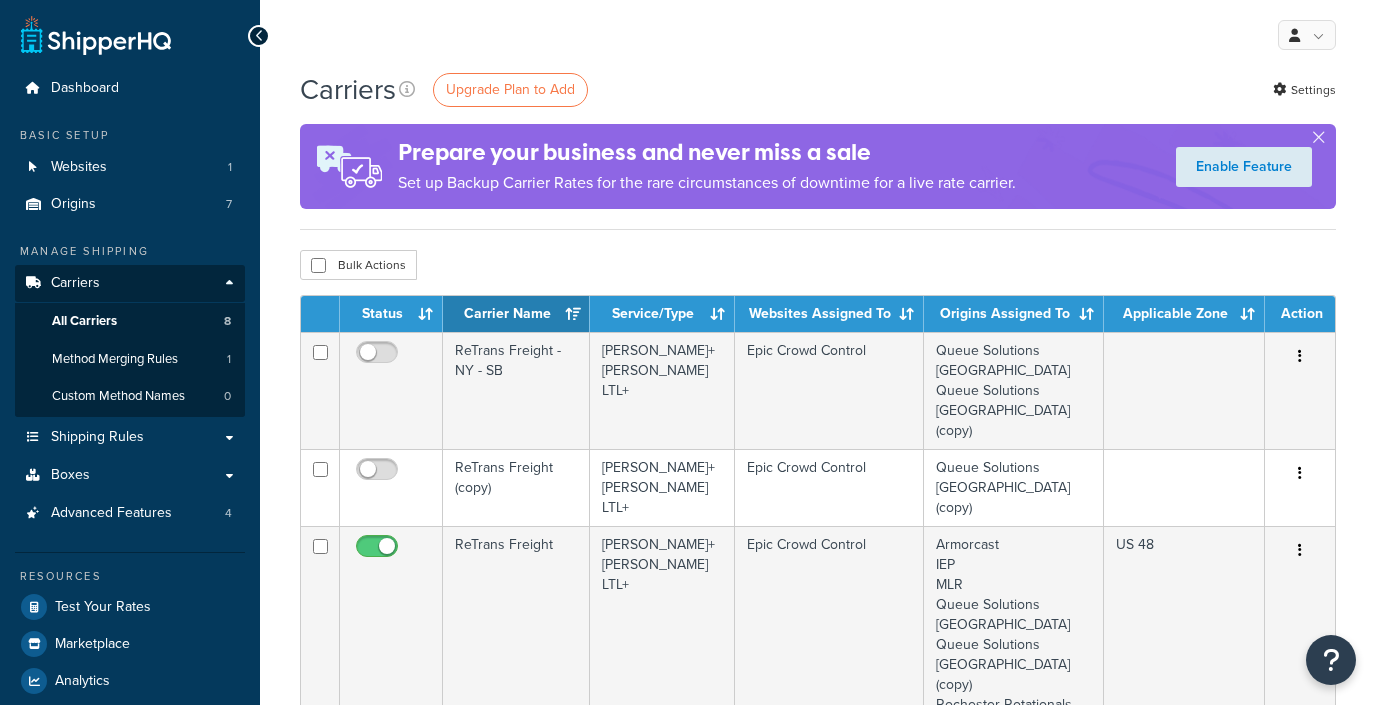 scroll, scrollTop: 0, scrollLeft: 0, axis: both 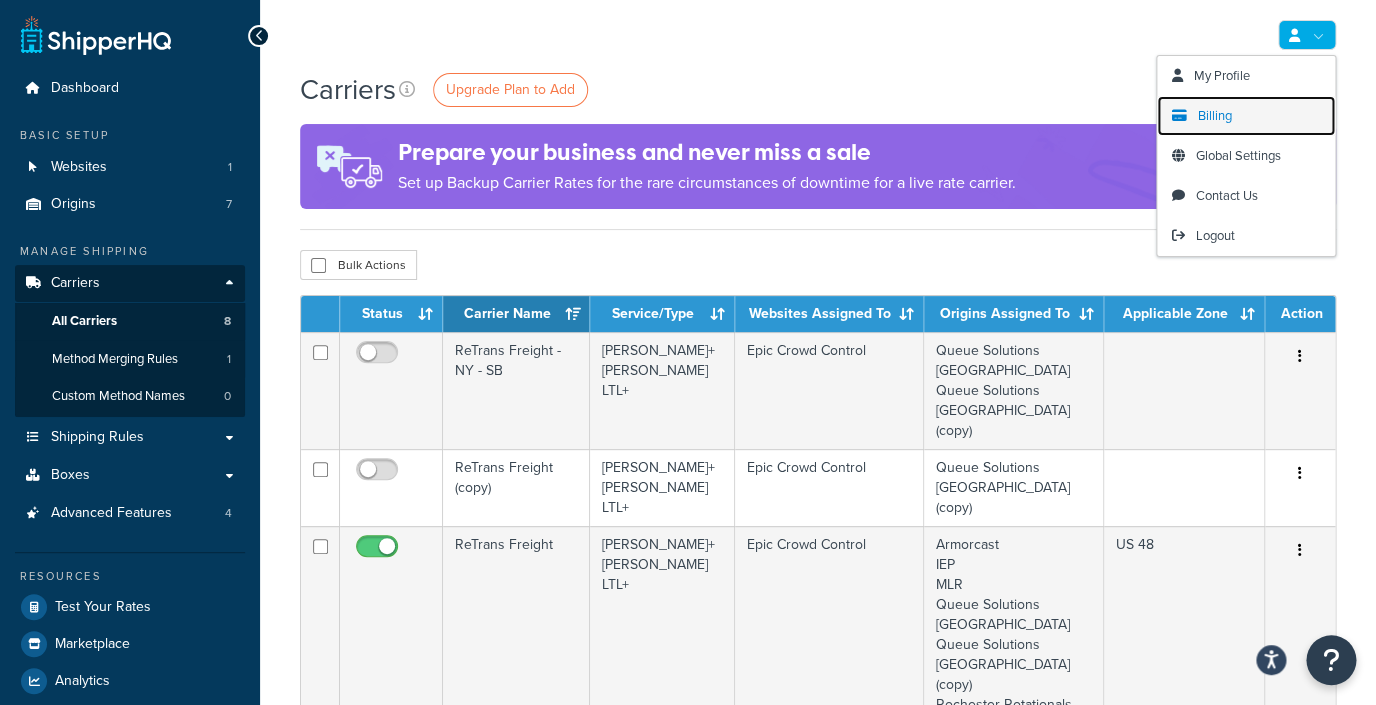 click on "Billing" at bounding box center [1215, 115] 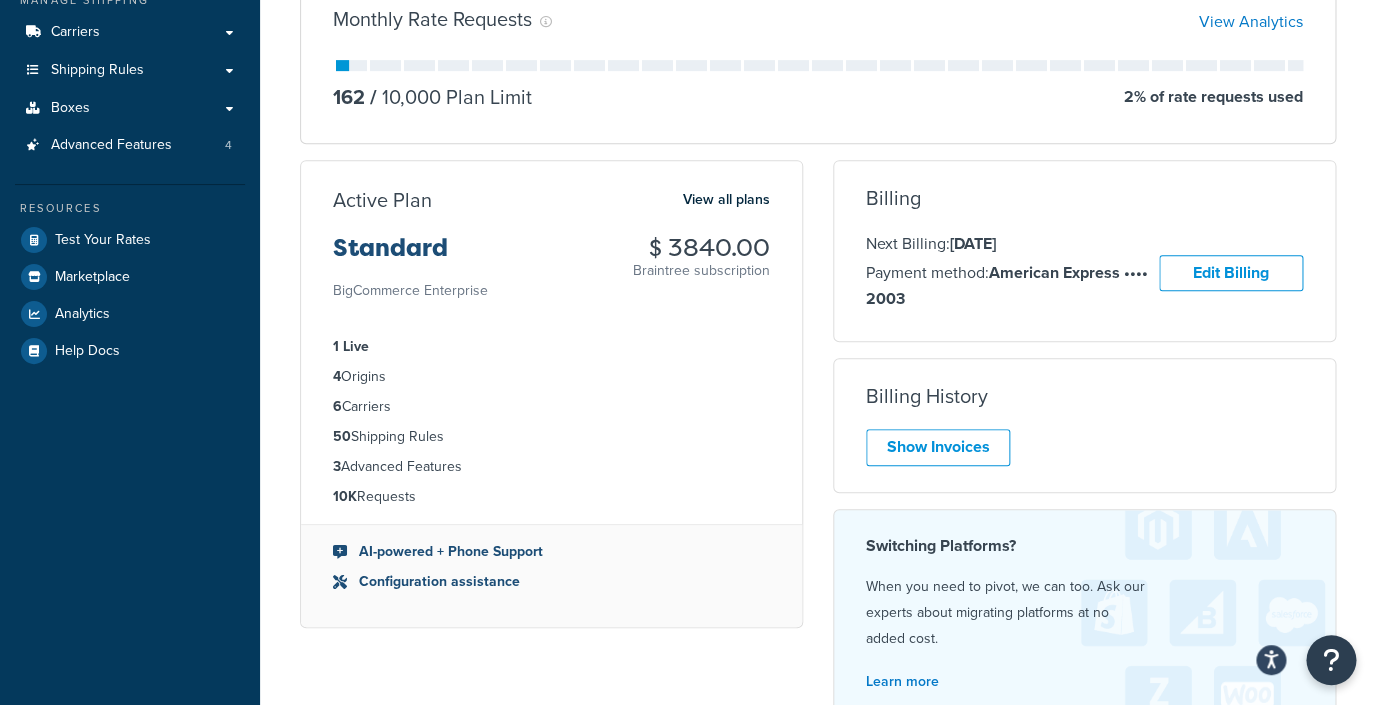 scroll, scrollTop: 0, scrollLeft: 0, axis: both 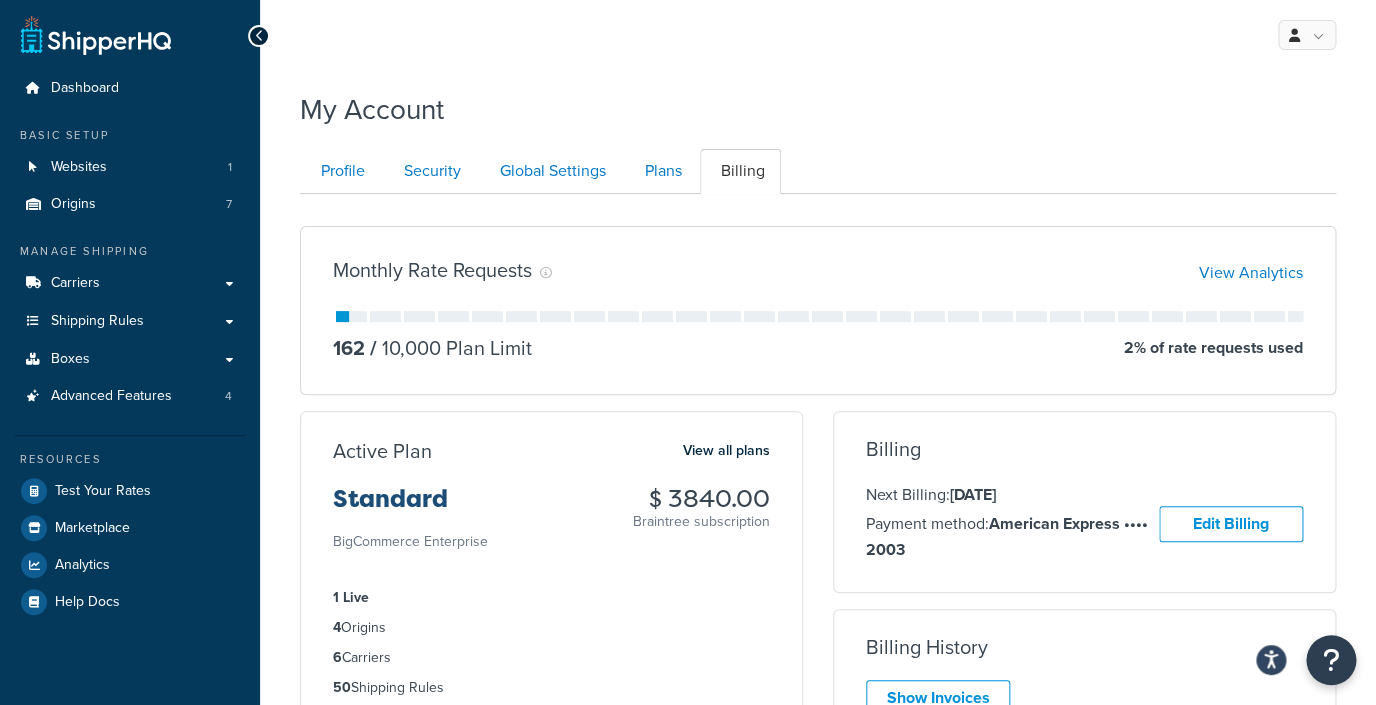 drag, startPoint x: 604, startPoint y: 502, endPoint x: 781, endPoint y: 527, distance: 178.75682 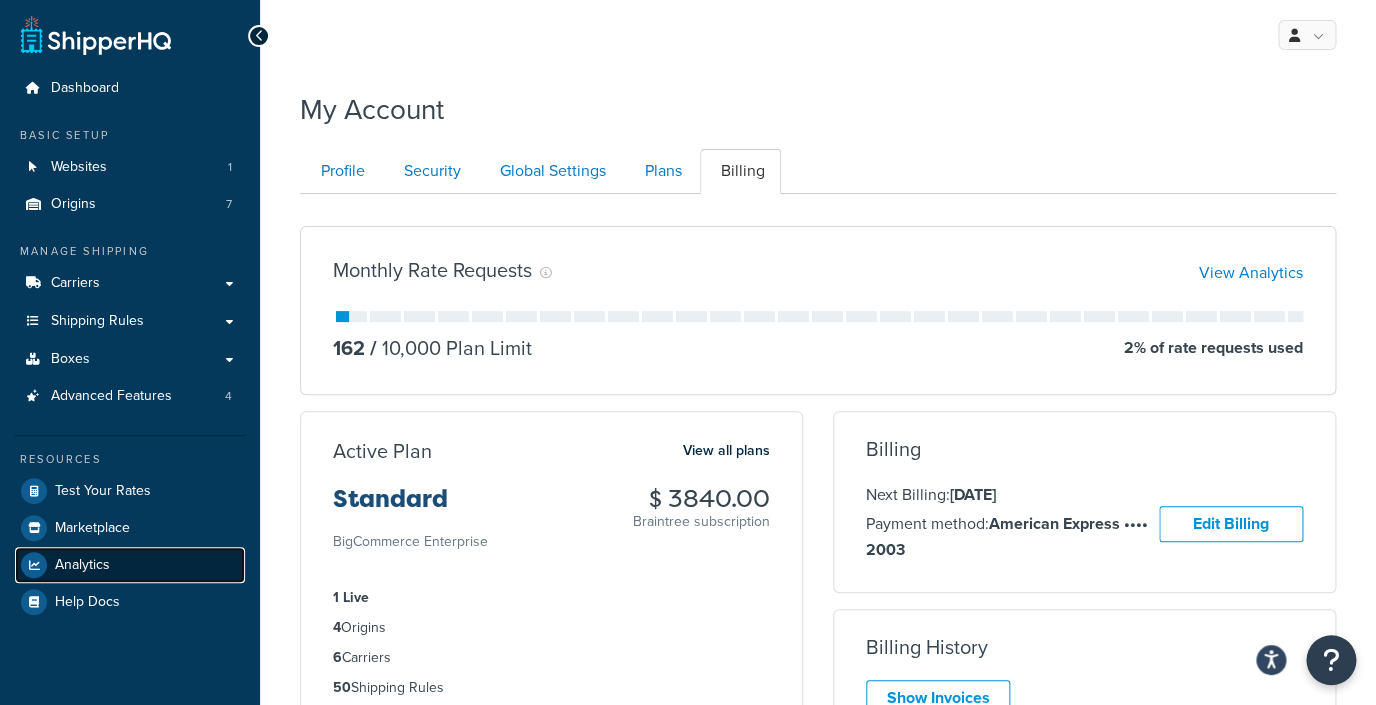 click on "Analytics" at bounding box center [130, 565] 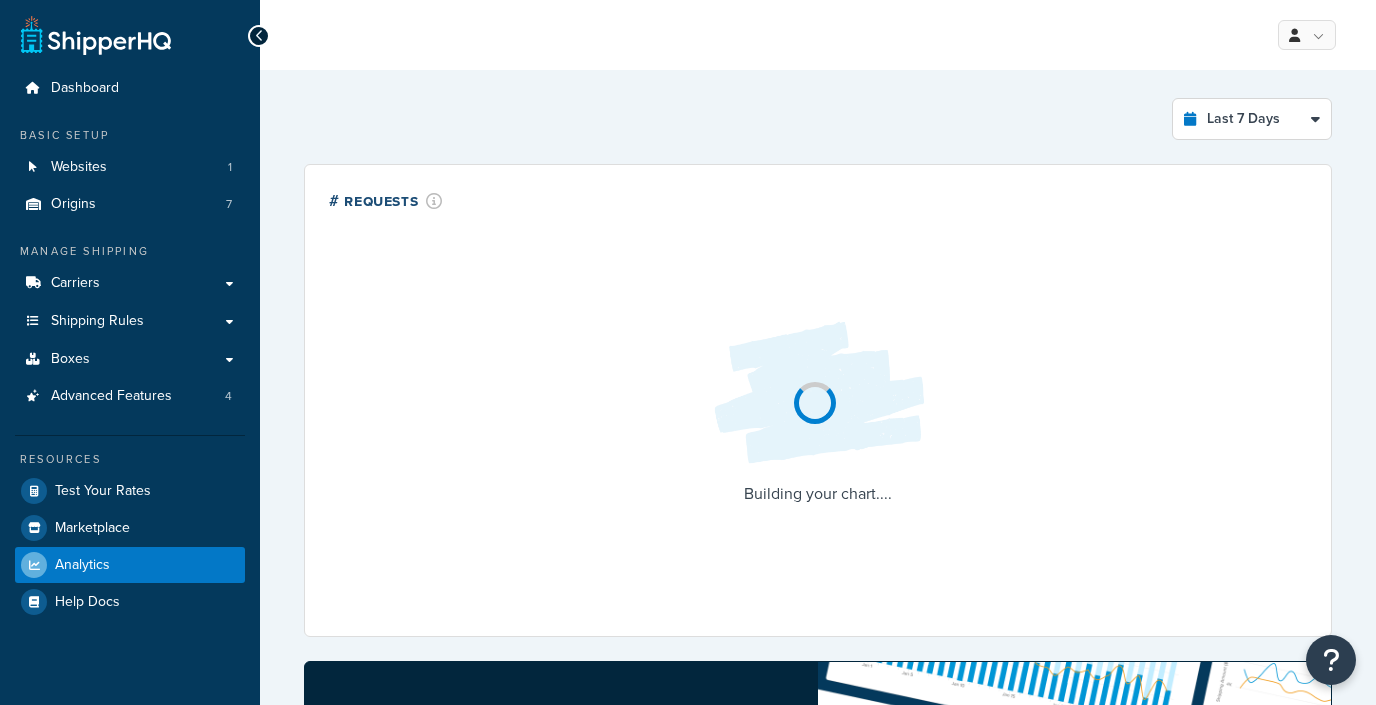 scroll, scrollTop: 0, scrollLeft: 0, axis: both 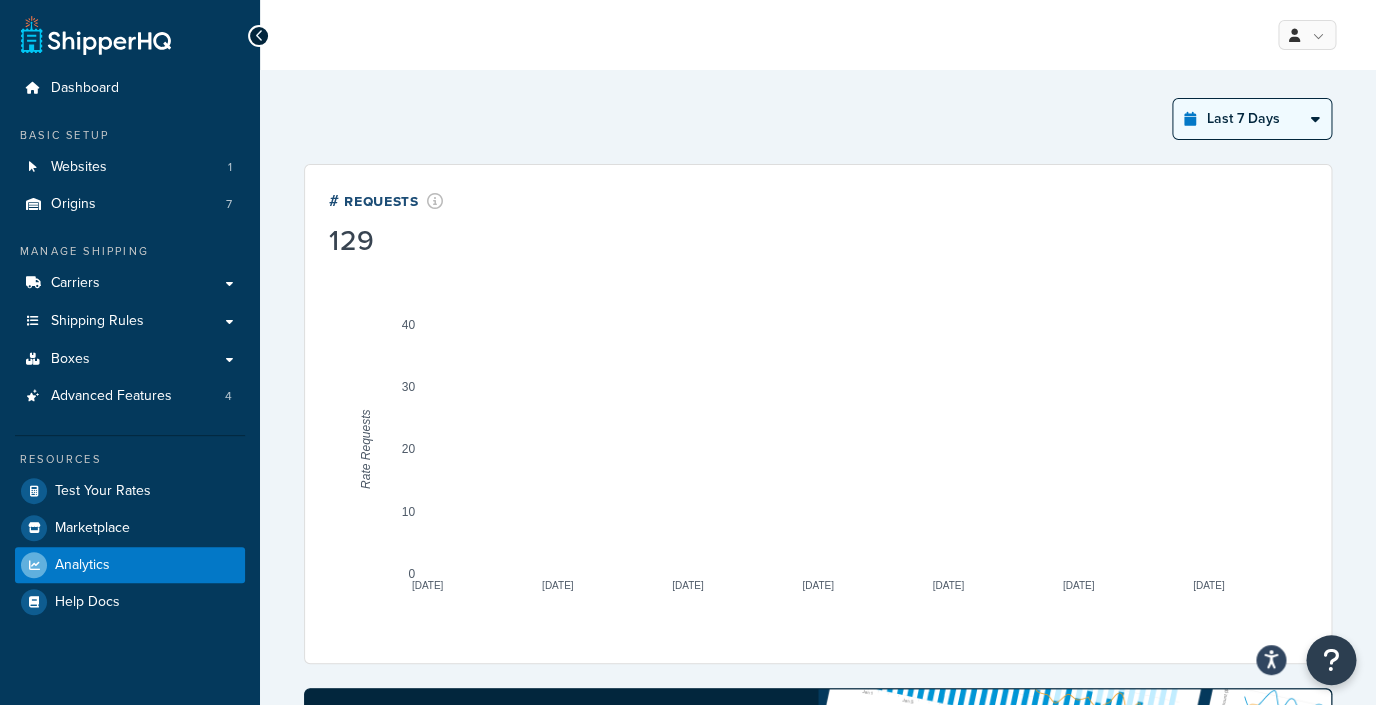 select on "last_year" 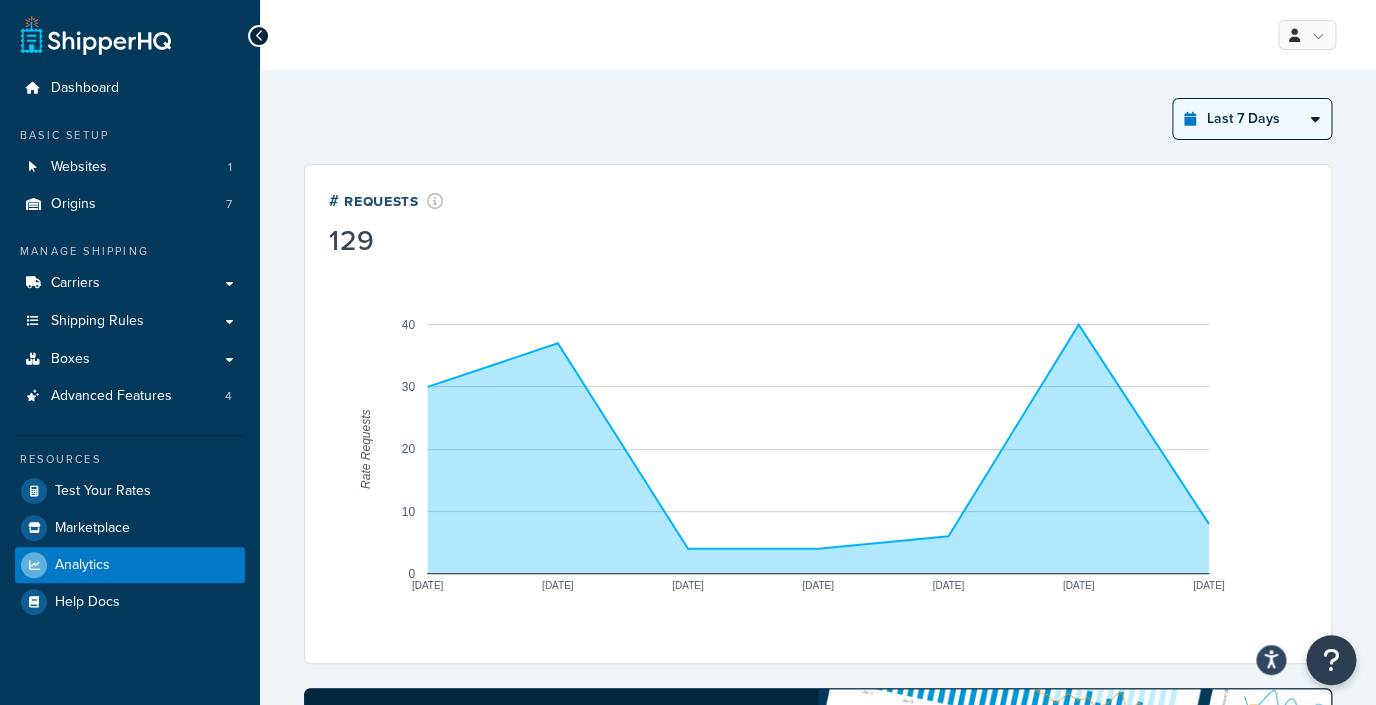 click on "Last 12 Months" at bounding box center (0, 0) 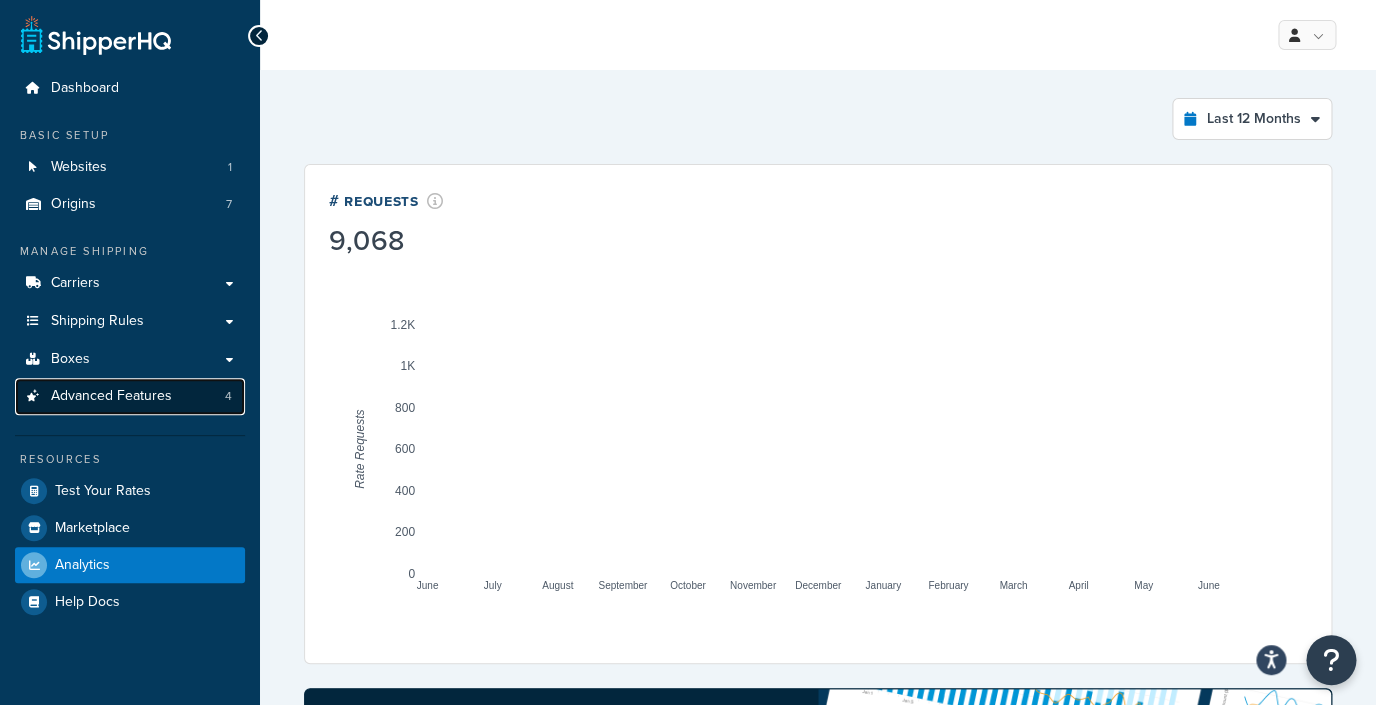 click on "Advanced Features" at bounding box center (111, 396) 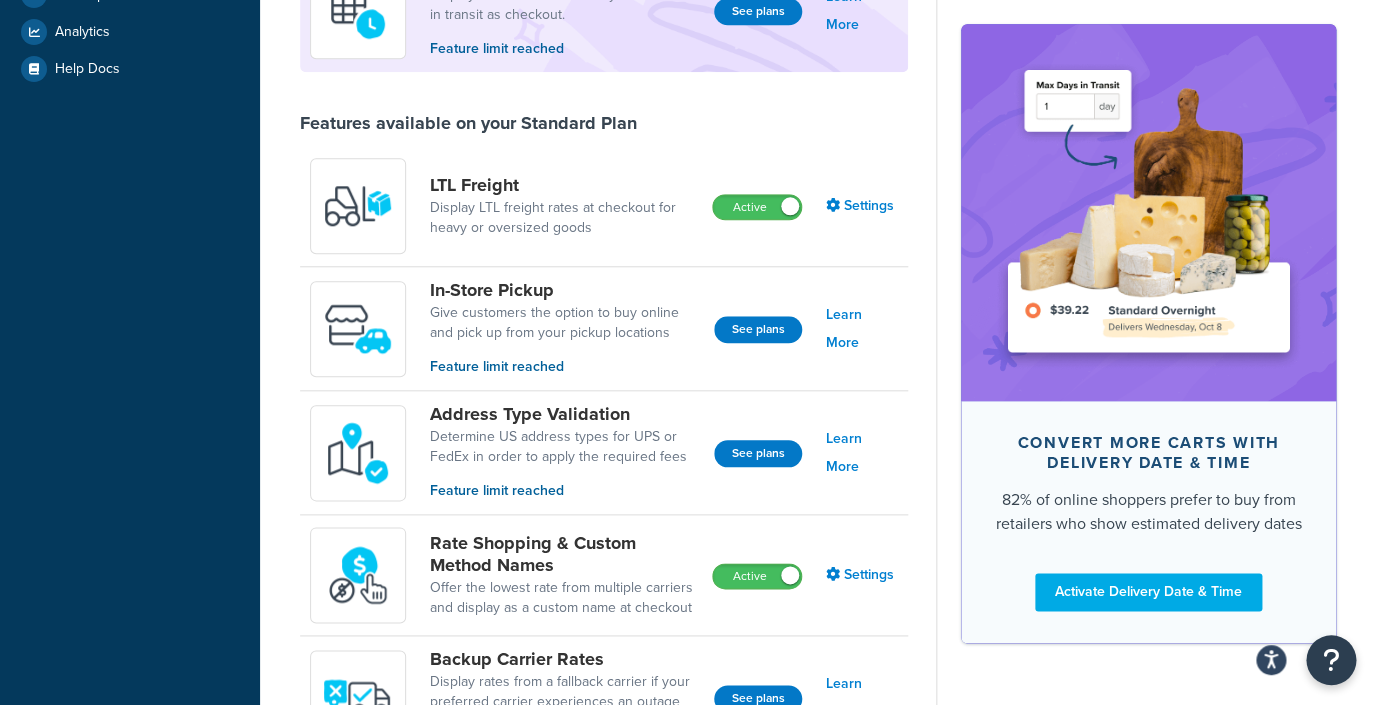 scroll, scrollTop: 0, scrollLeft: 0, axis: both 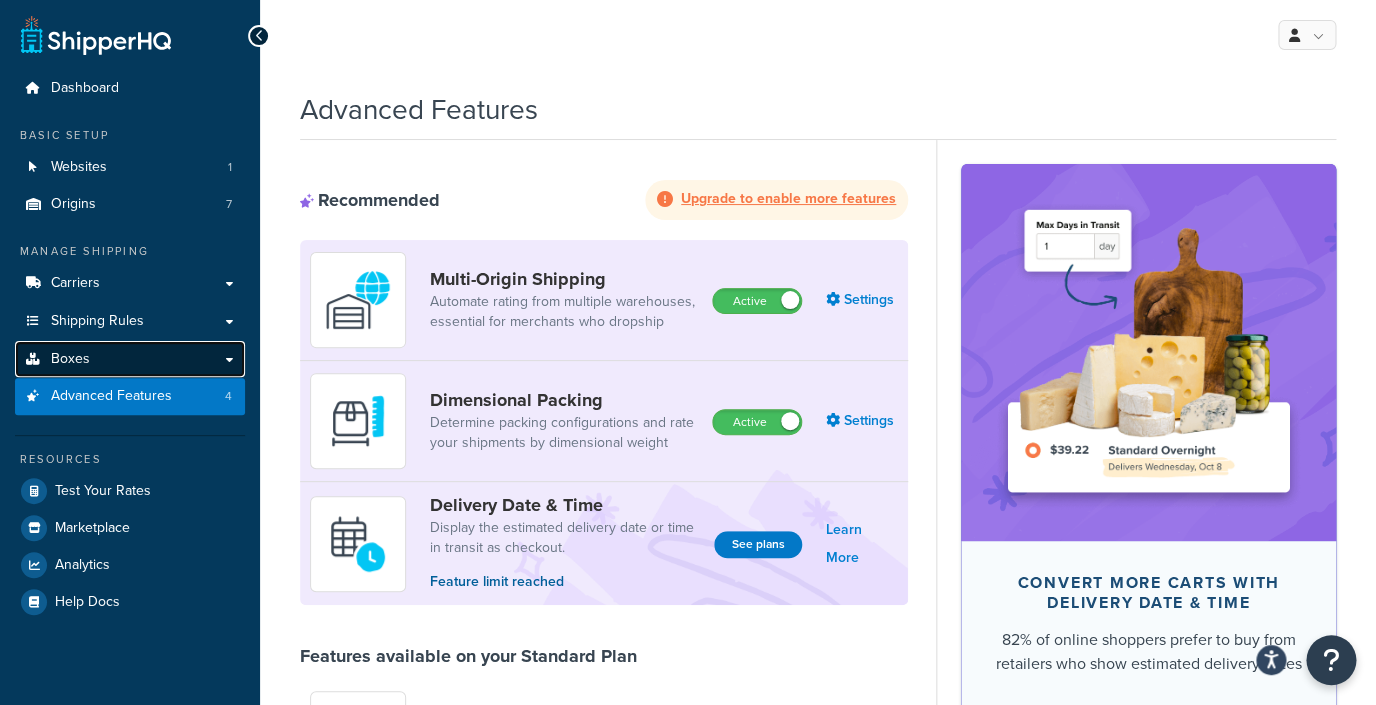 click on "Boxes" at bounding box center (70, 359) 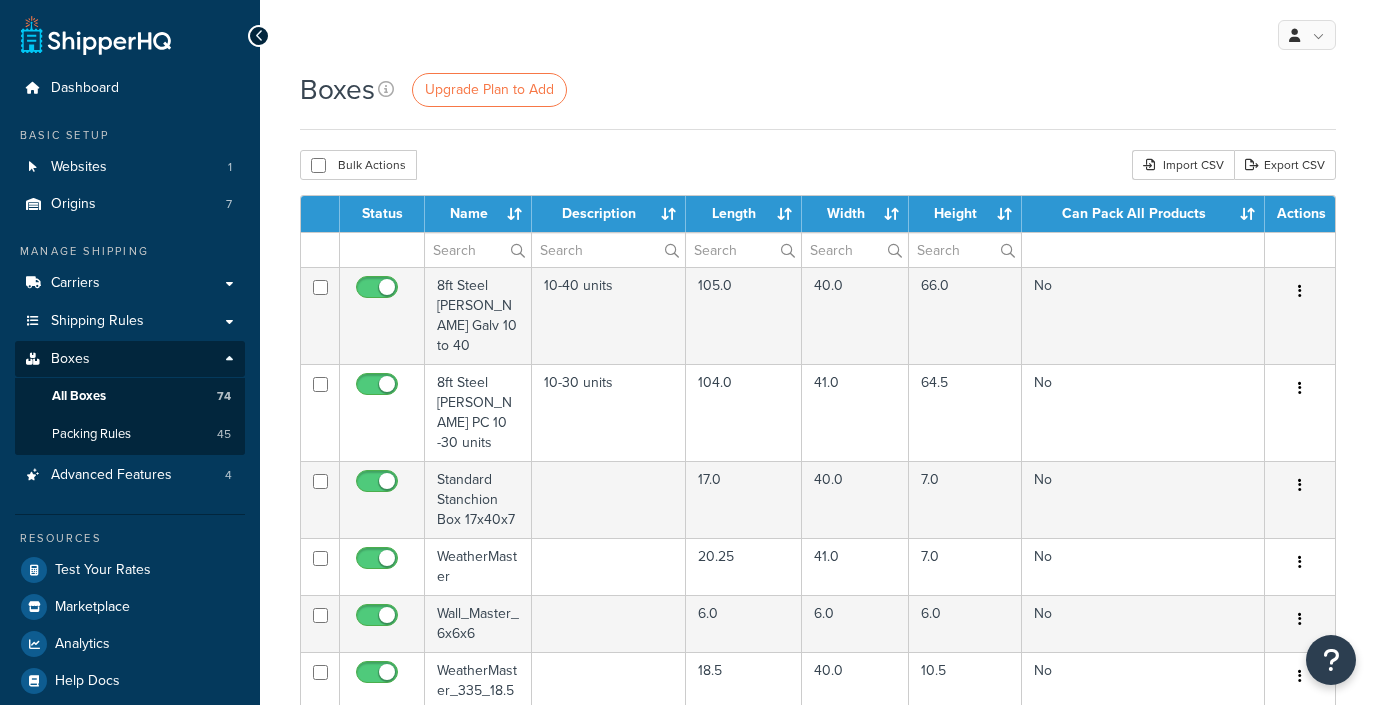 scroll, scrollTop: 0, scrollLeft: 0, axis: both 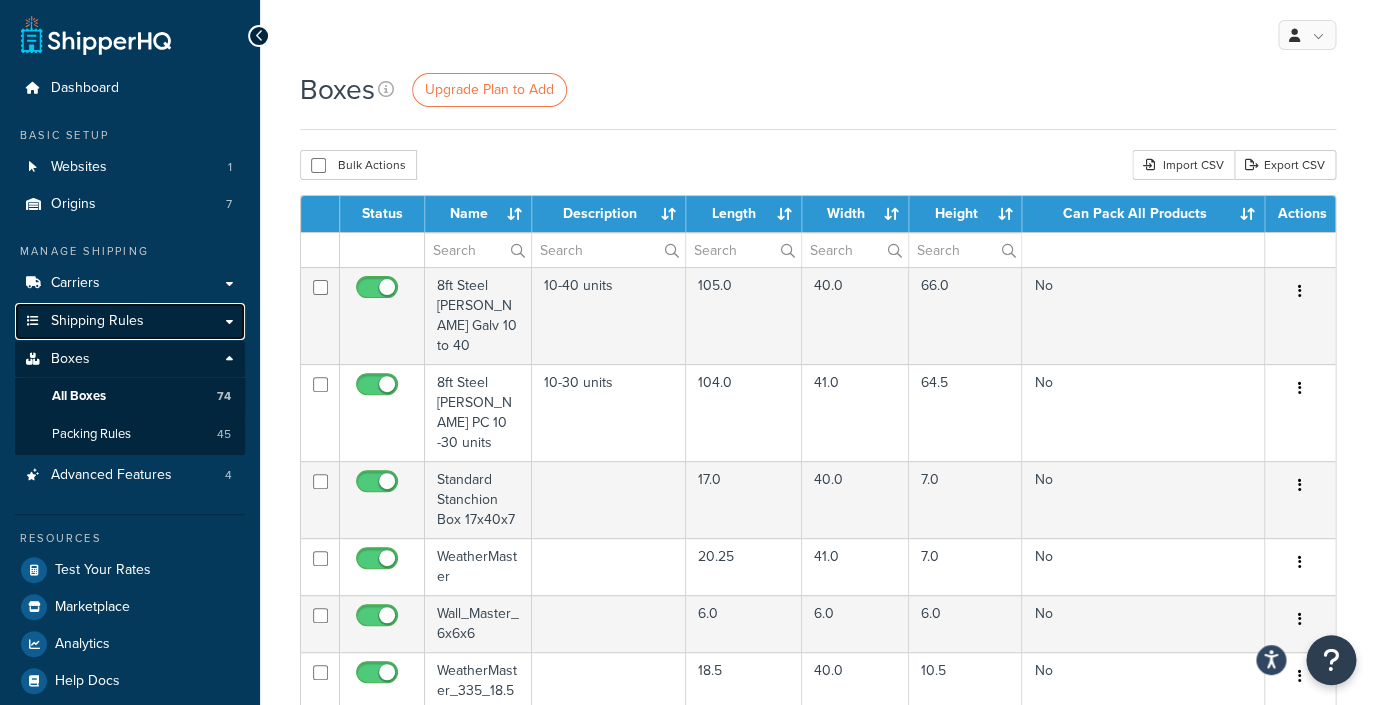 click on "Shipping Rules" at bounding box center (97, 321) 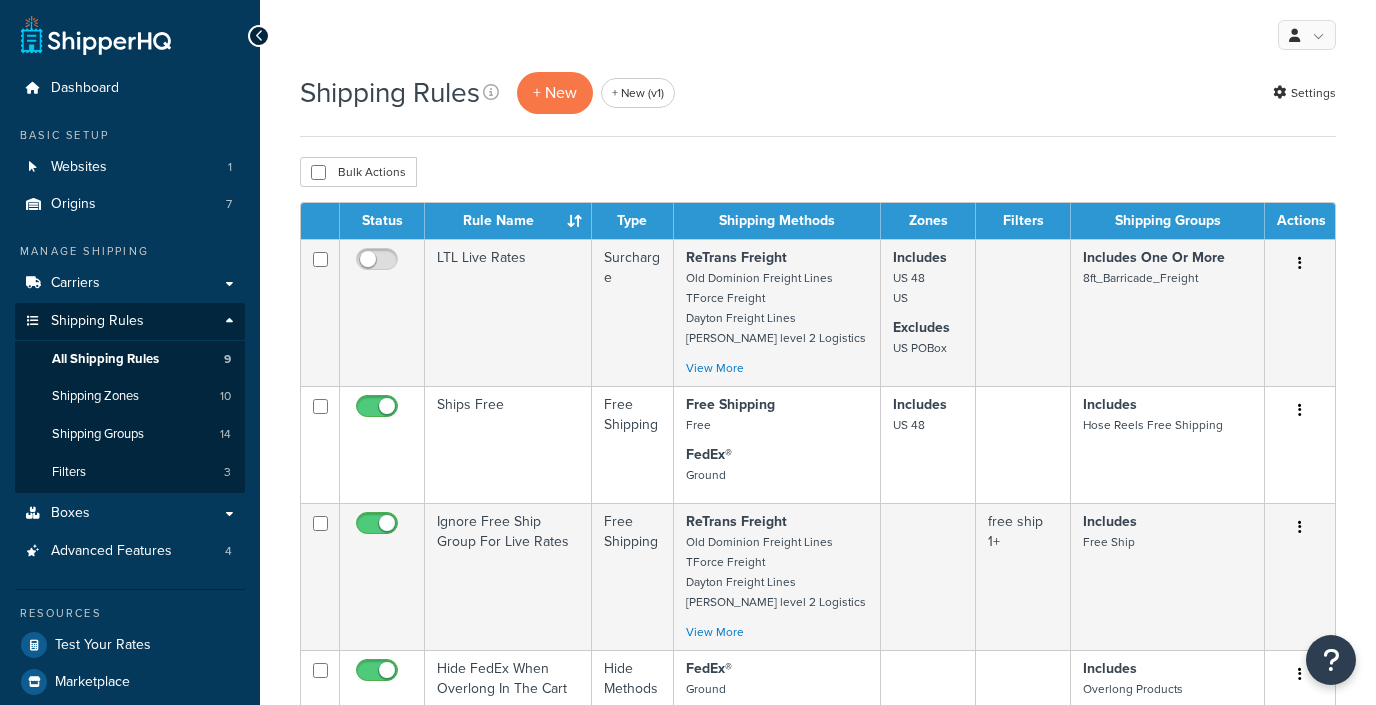 scroll, scrollTop: 0, scrollLeft: 0, axis: both 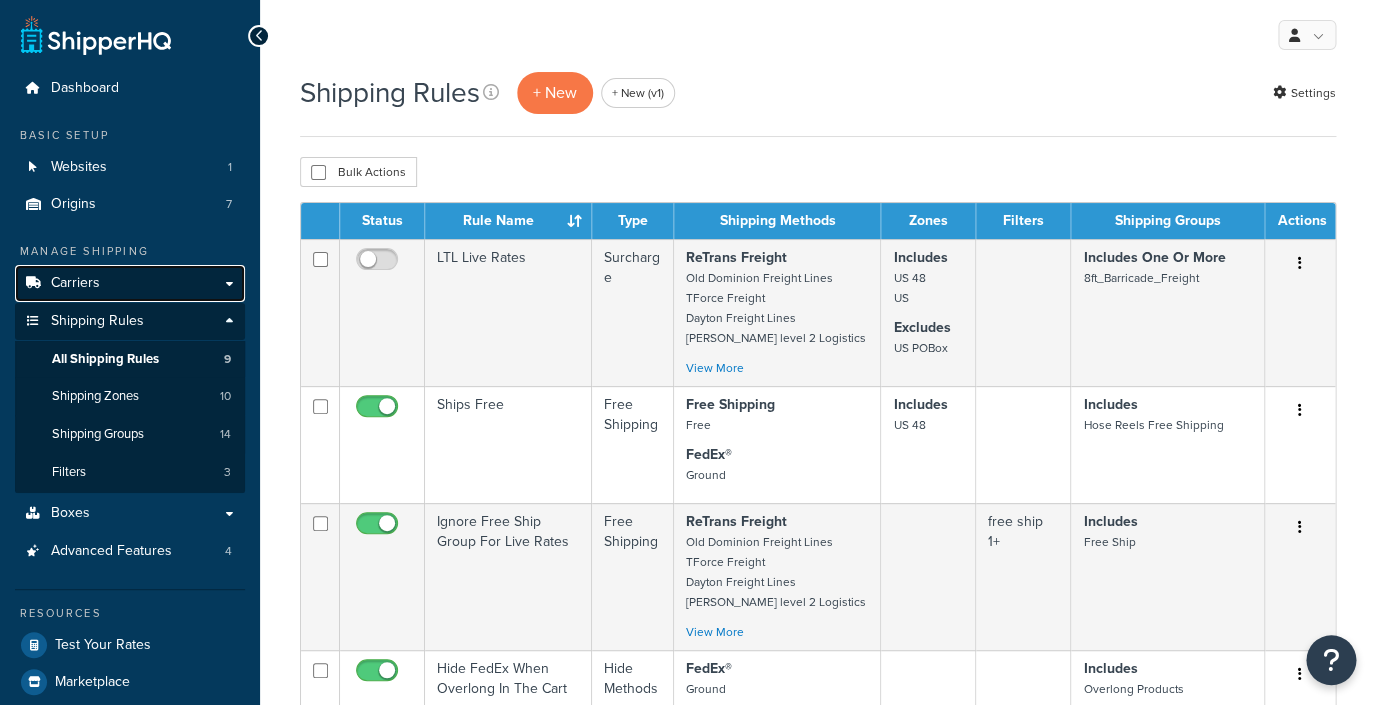 click on "Carriers" at bounding box center (130, 283) 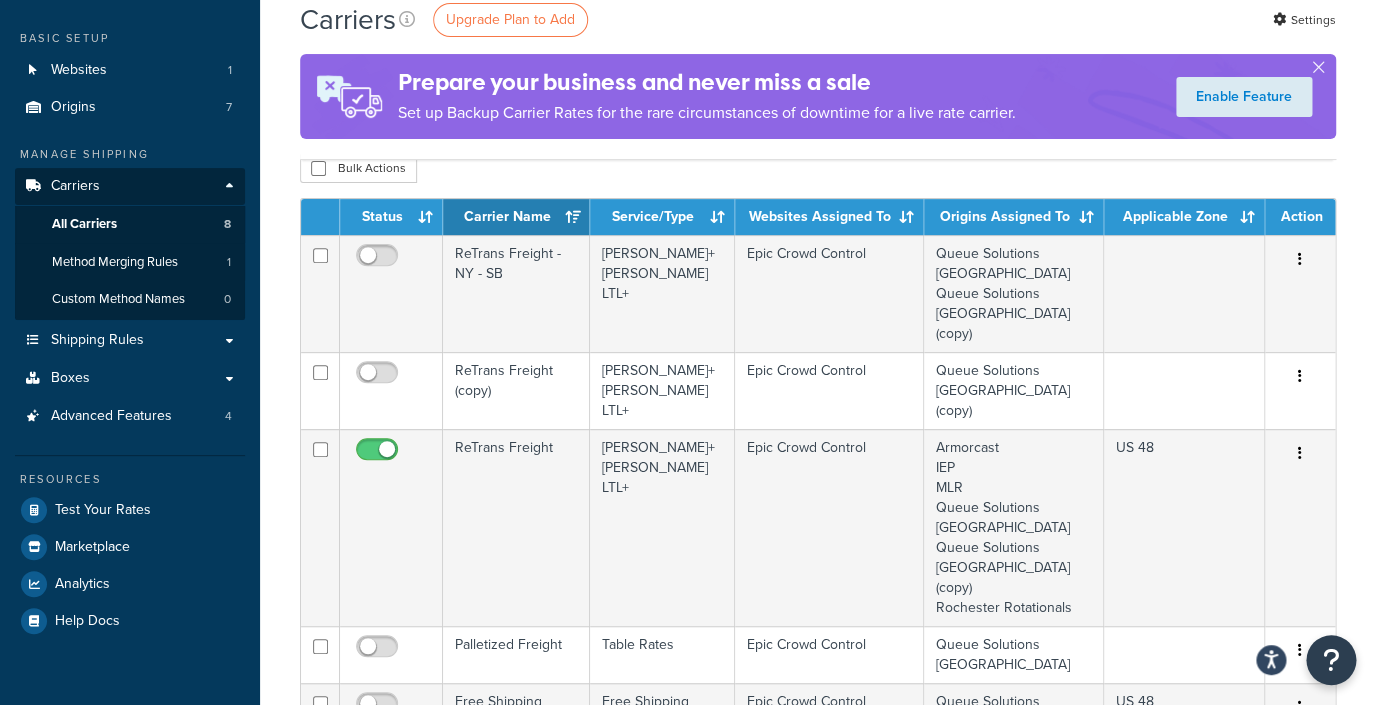 scroll, scrollTop: 91, scrollLeft: 0, axis: vertical 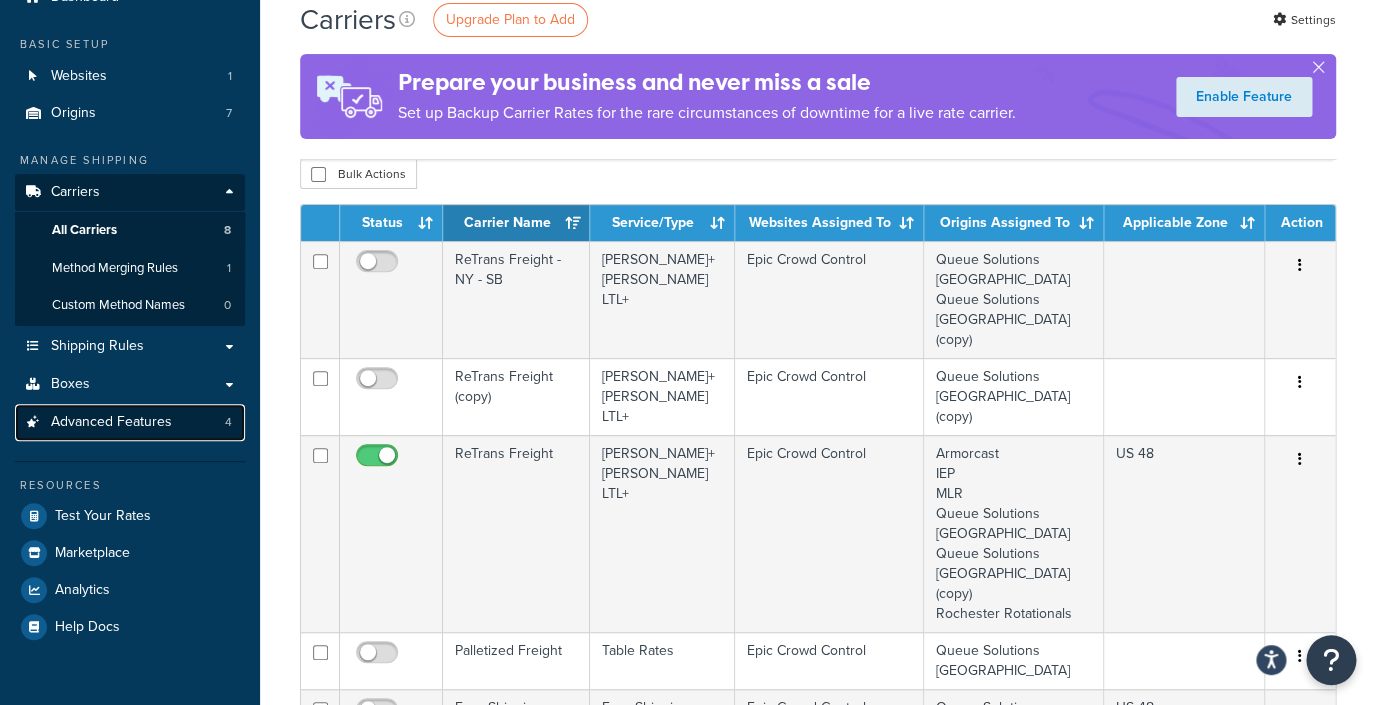 click on "Advanced Features" at bounding box center [111, 422] 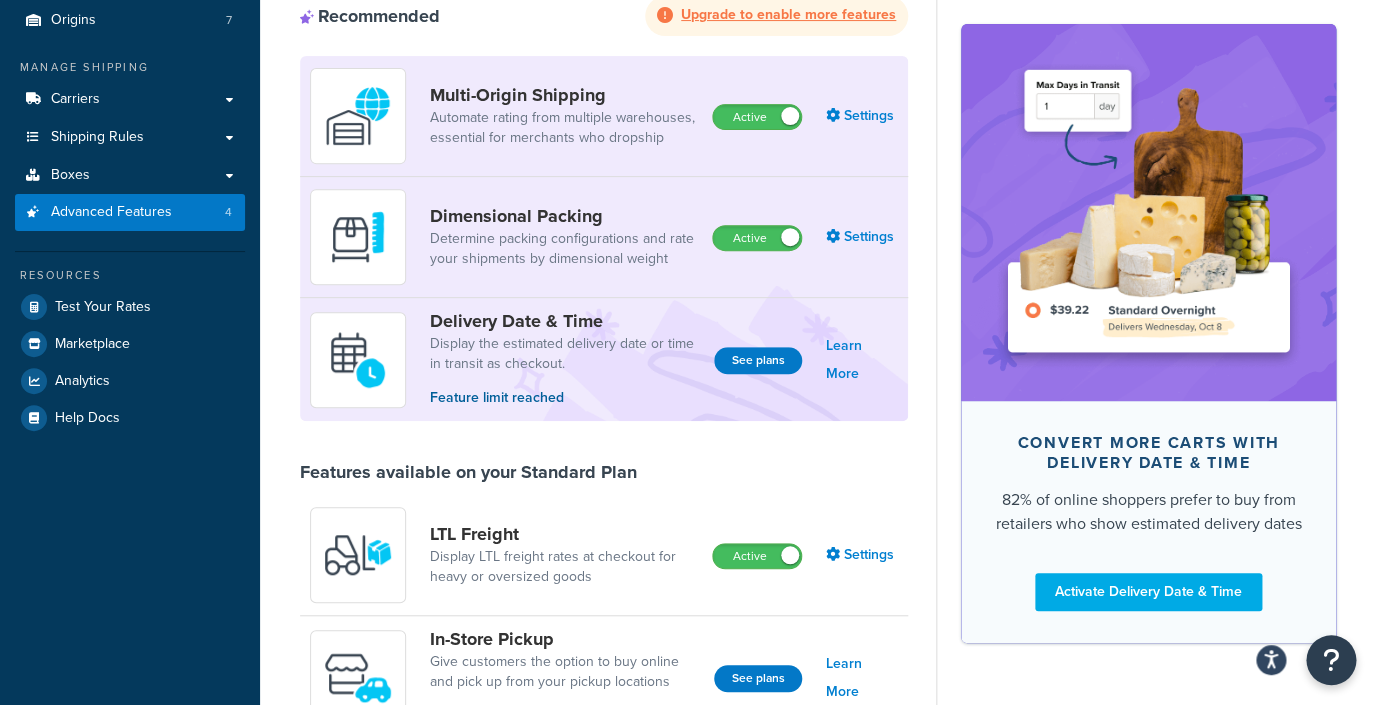scroll, scrollTop: 43, scrollLeft: 0, axis: vertical 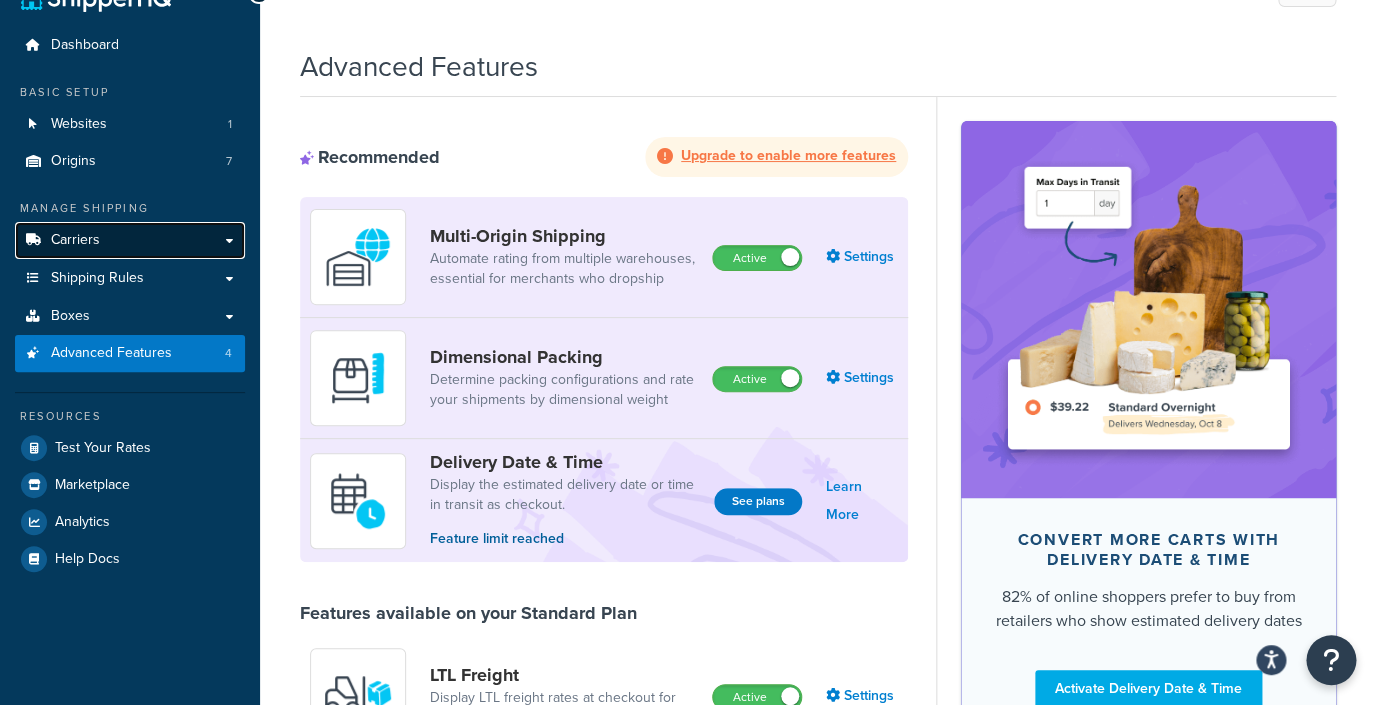 click on "Carriers" at bounding box center (130, 240) 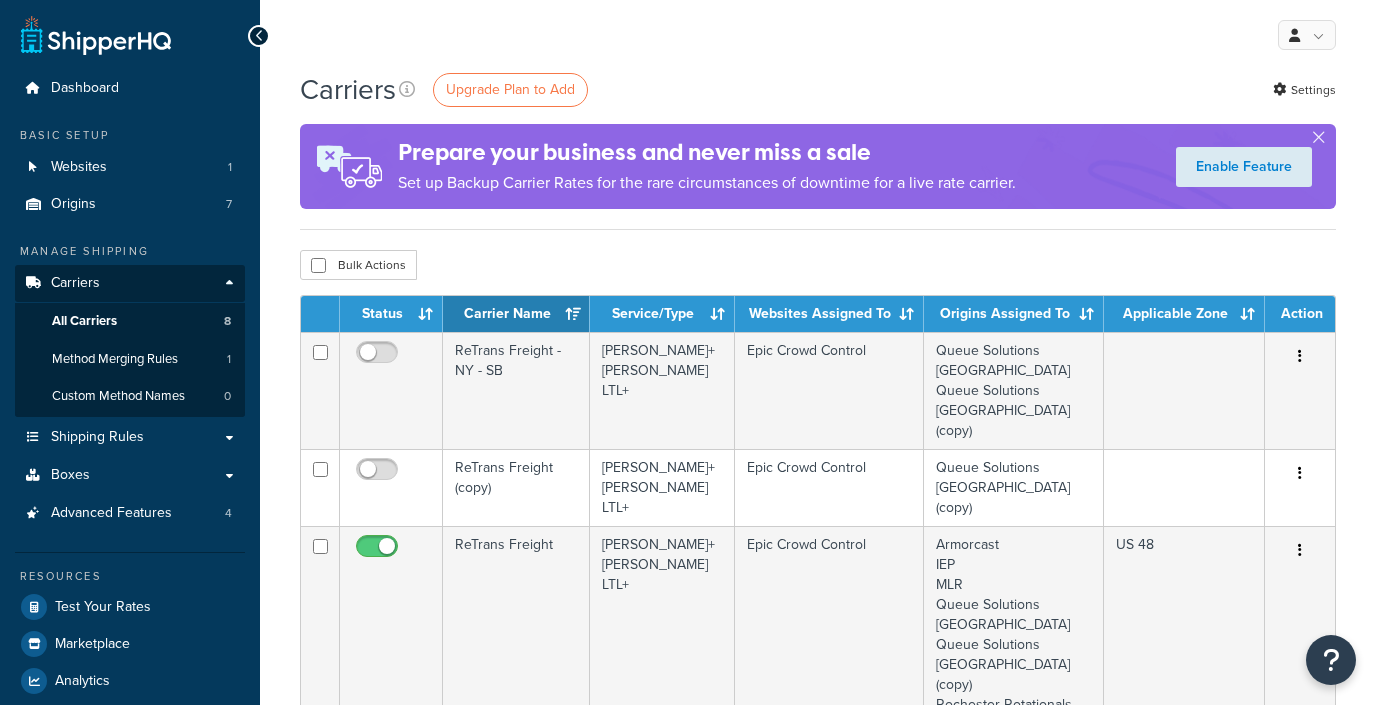 scroll, scrollTop: 4, scrollLeft: 0, axis: vertical 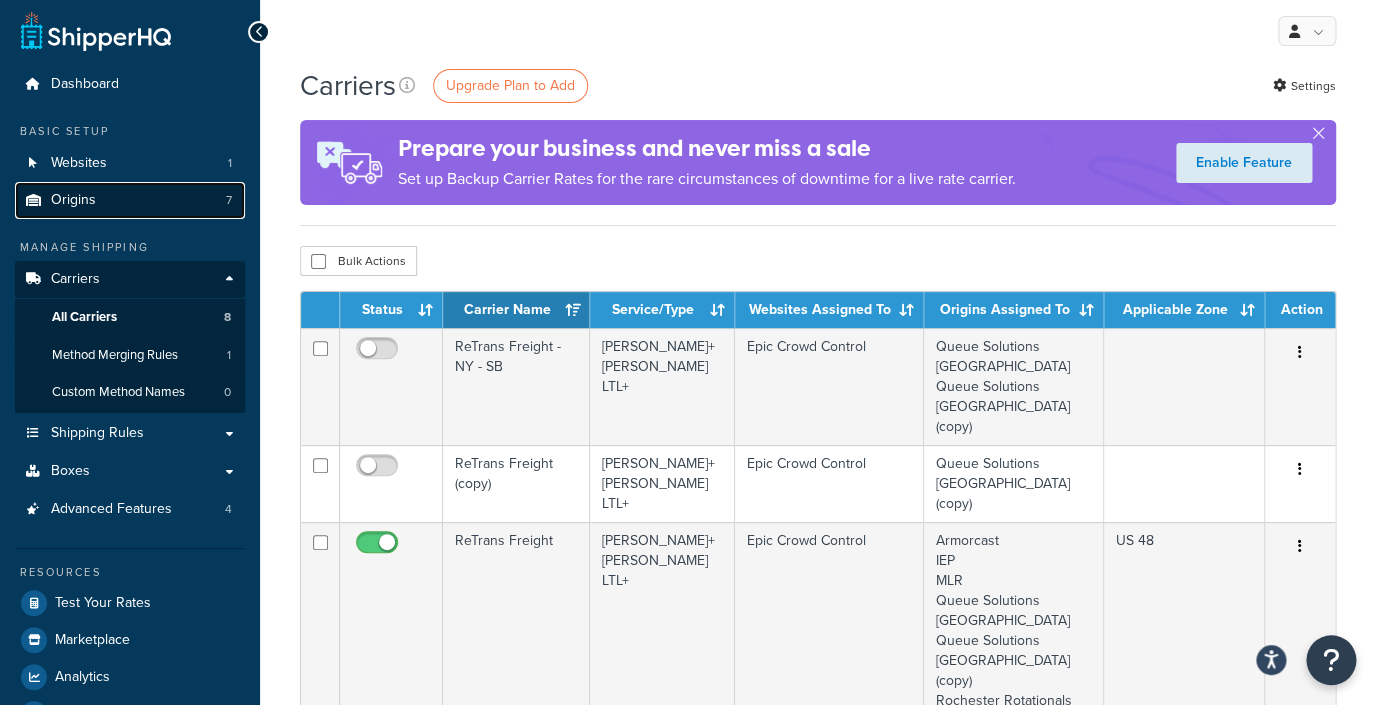 click on "Origins
7" at bounding box center [130, 200] 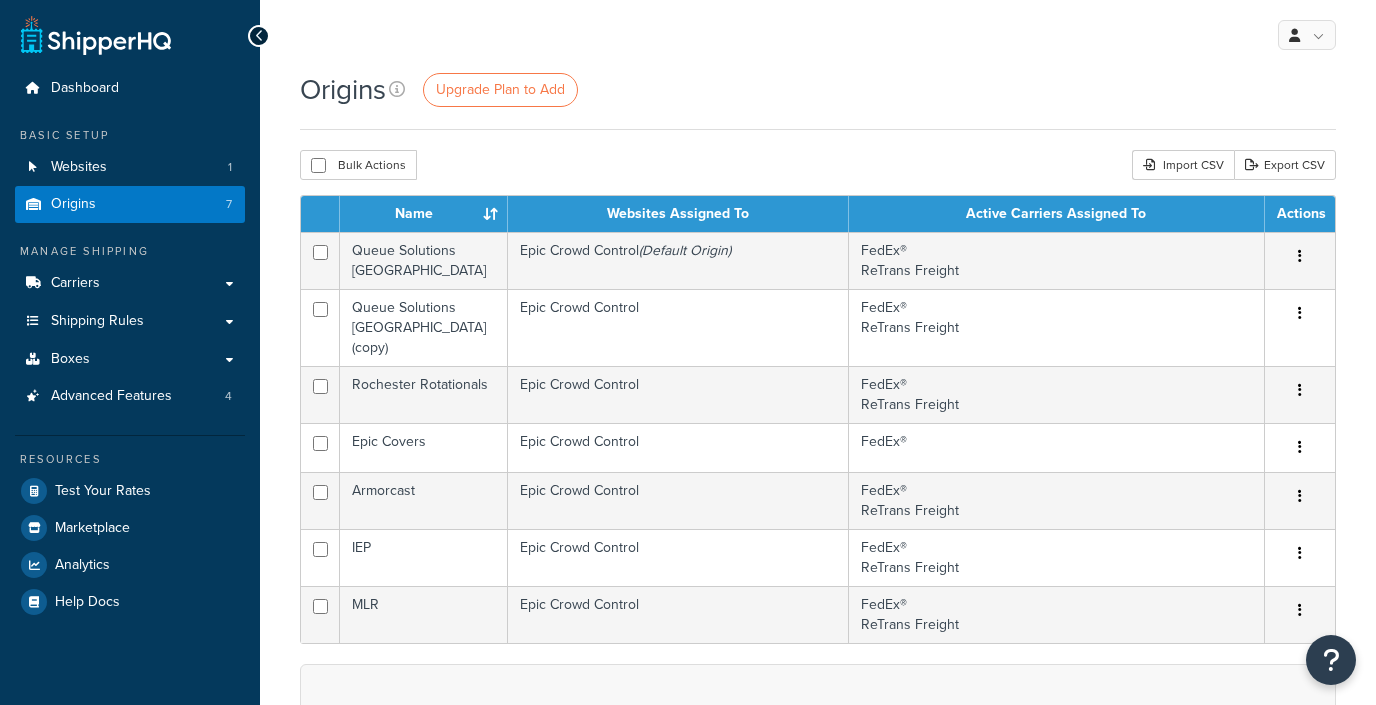 scroll, scrollTop: 0, scrollLeft: 0, axis: both 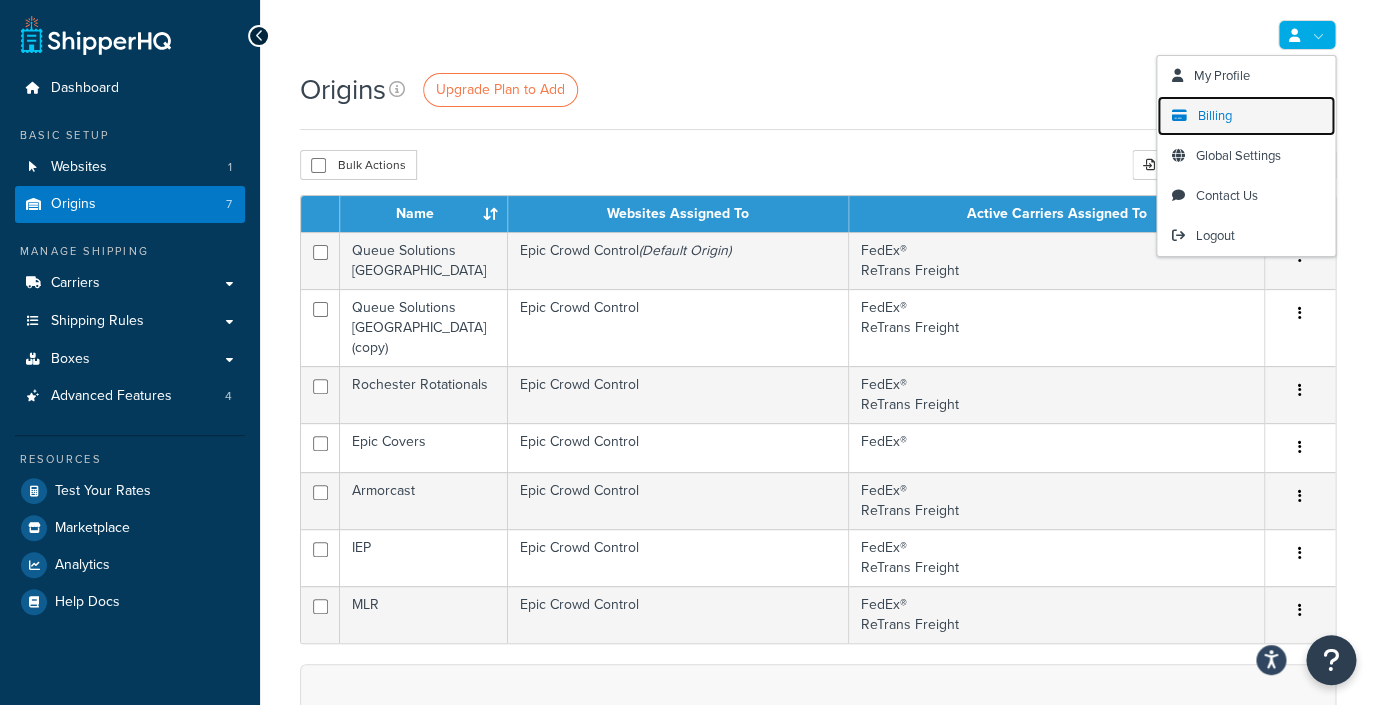 click on "Billing" at bounding box center (1215, 115) 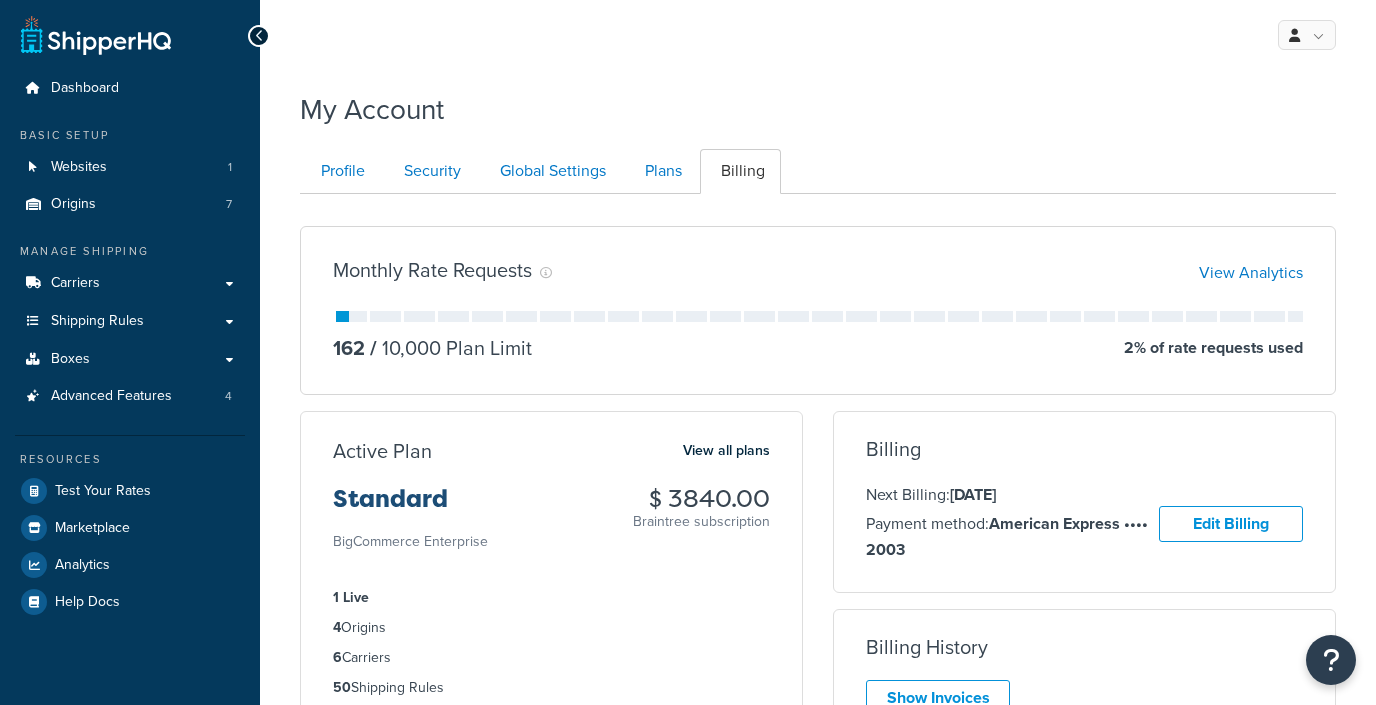 scroll, scrollTop: 0, scrollLeft: 0, axis: both 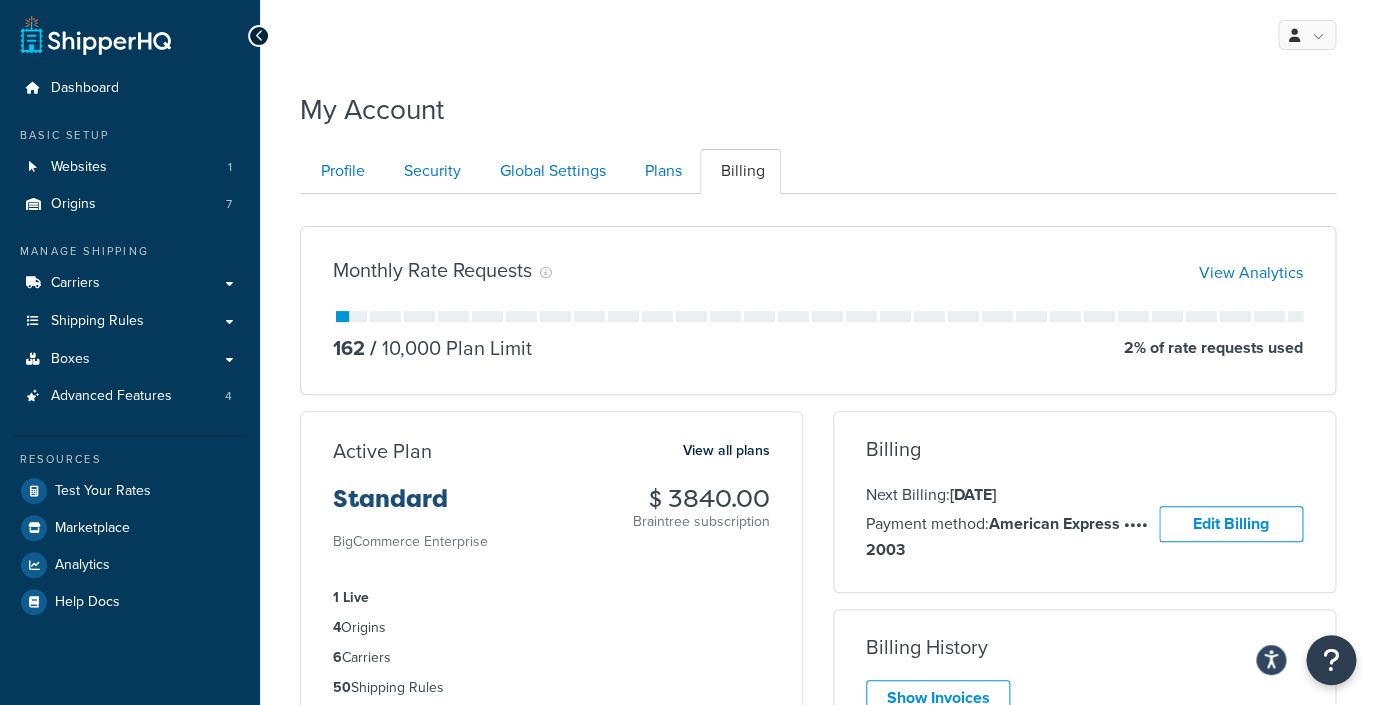 drag, startPoint x: 929, startPoint y: 496, endPoint x: 1079, endPoint y: 488, distance: 150.21318 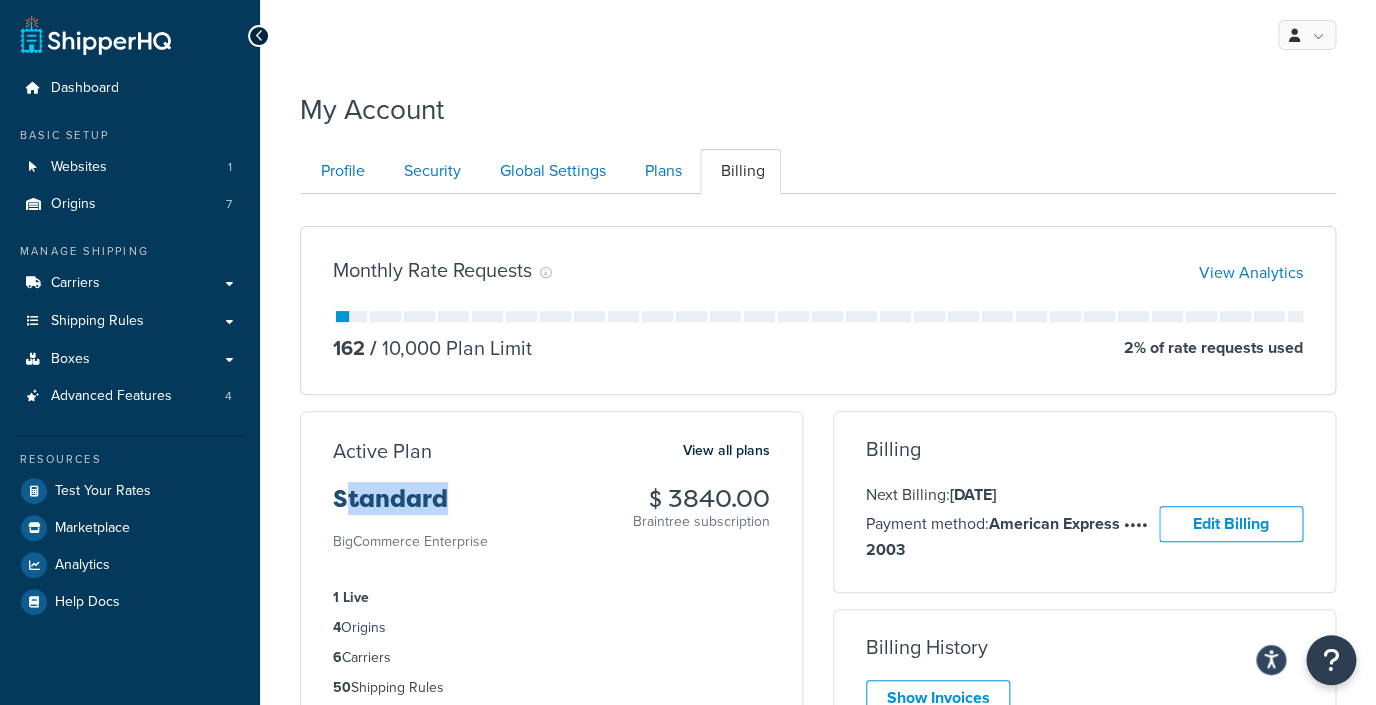 drag, startPoint x: 347, startPoint y: 496, endPoint x: 521, endPoint y: 496, distance: 174 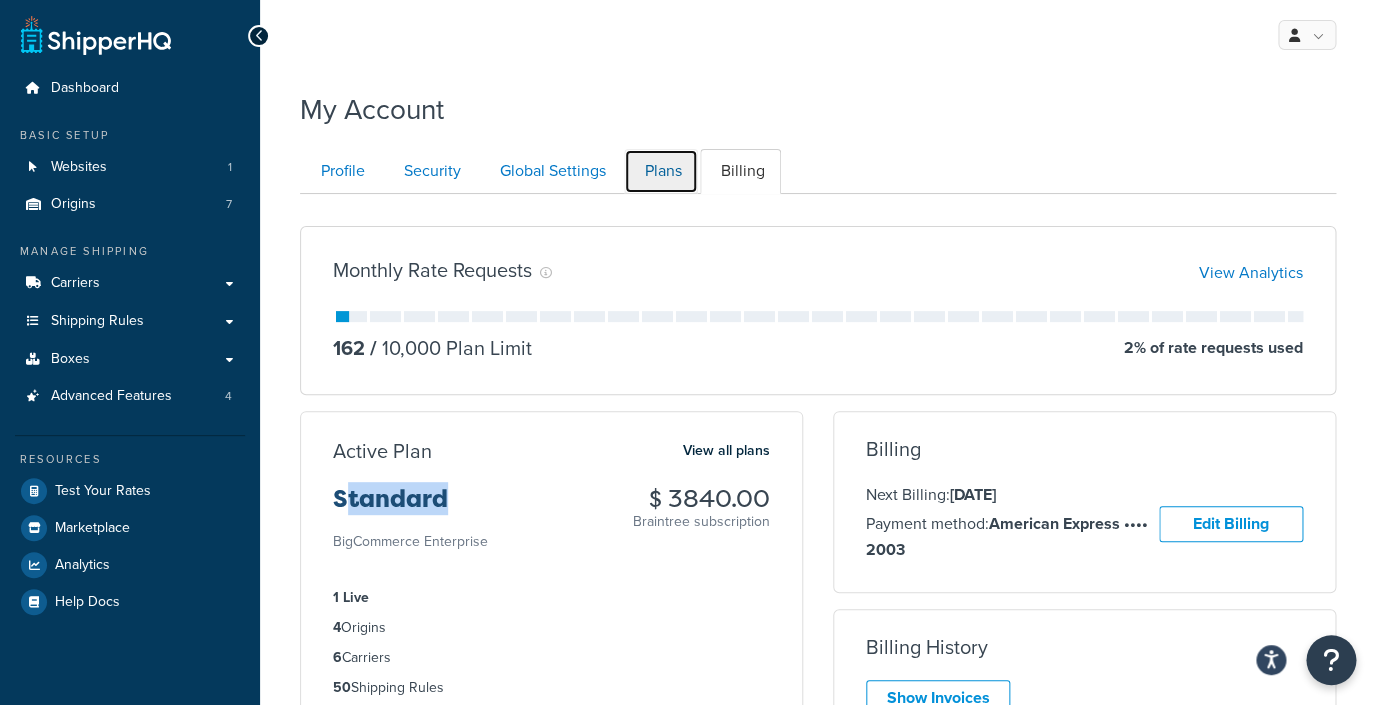 click on "Plans" at bounding box center (661, 171) 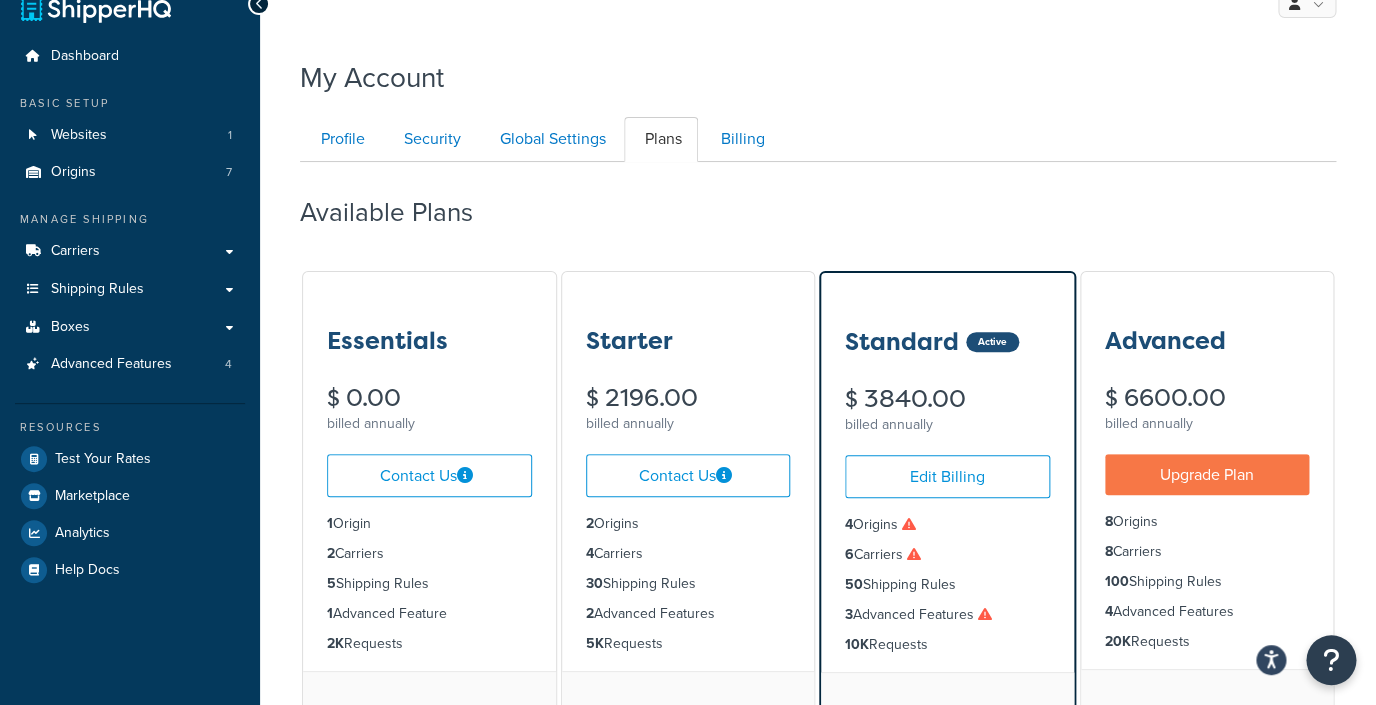 scroll, scrollTop: 20, scrollLeft: 0, axis: vertical 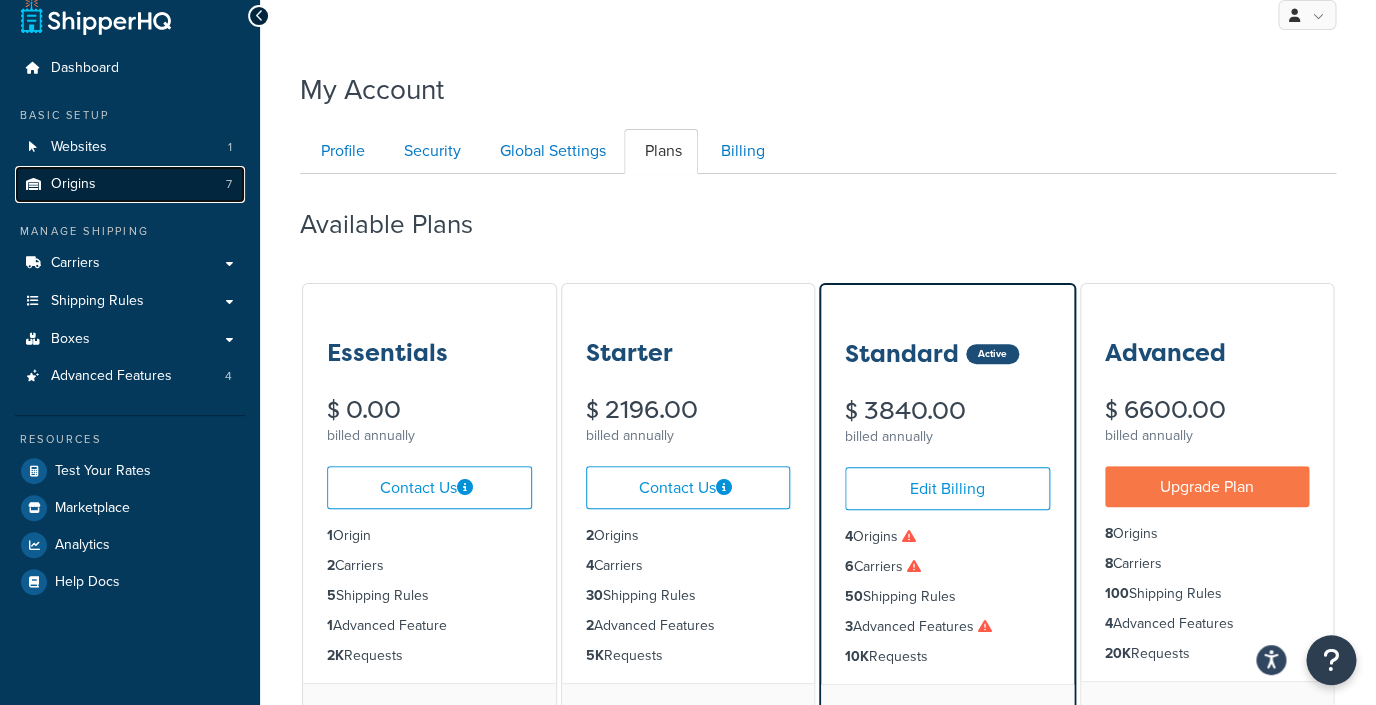 click on "Origins
7" at bounding box center (130, 184) 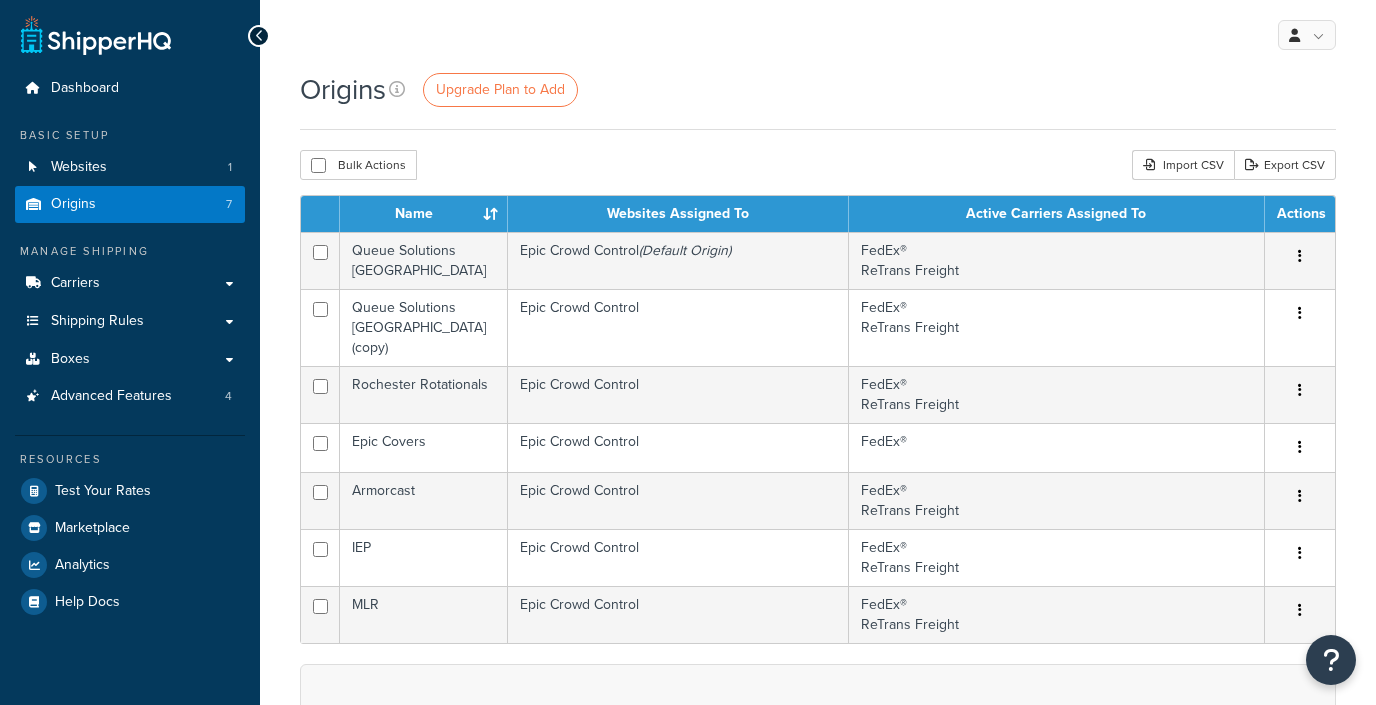 scroll, scrollTop: 0, scrollLeft: 0, axis: both 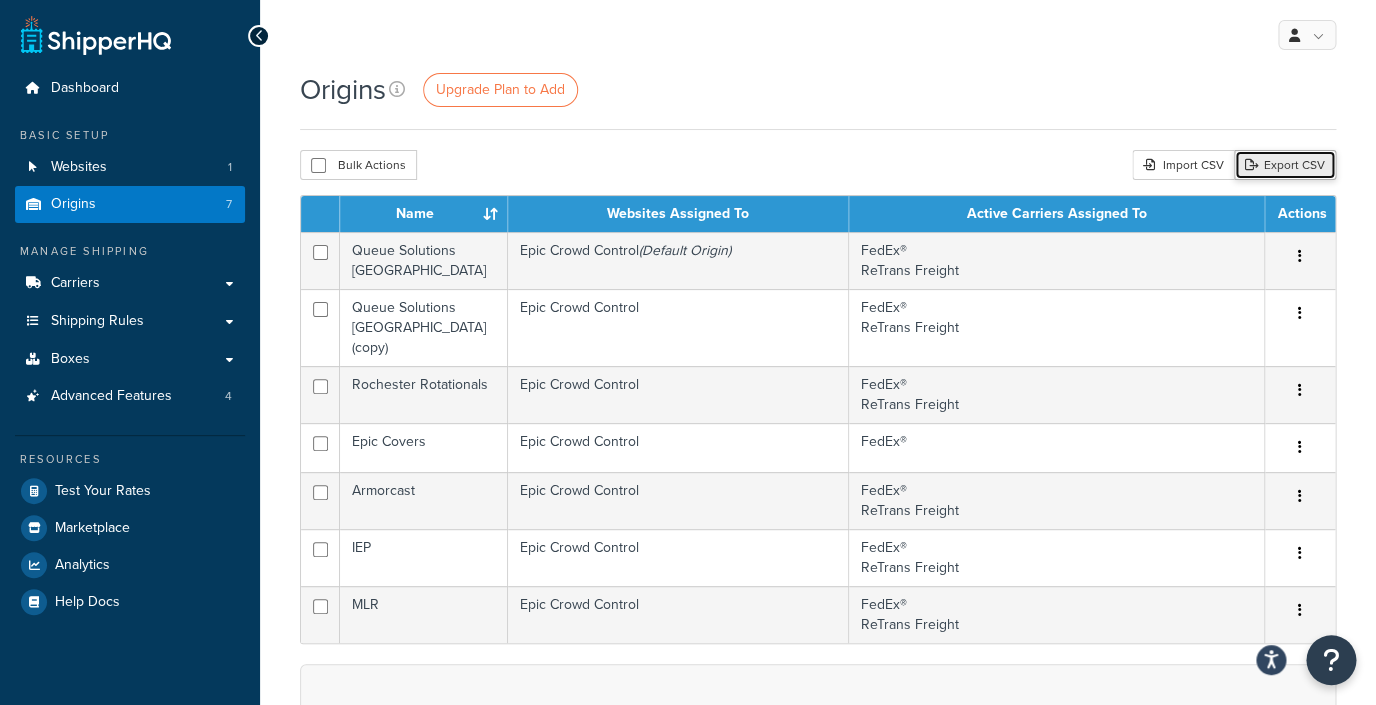 click on "Export CSV" at bounding box center (1285, 165) 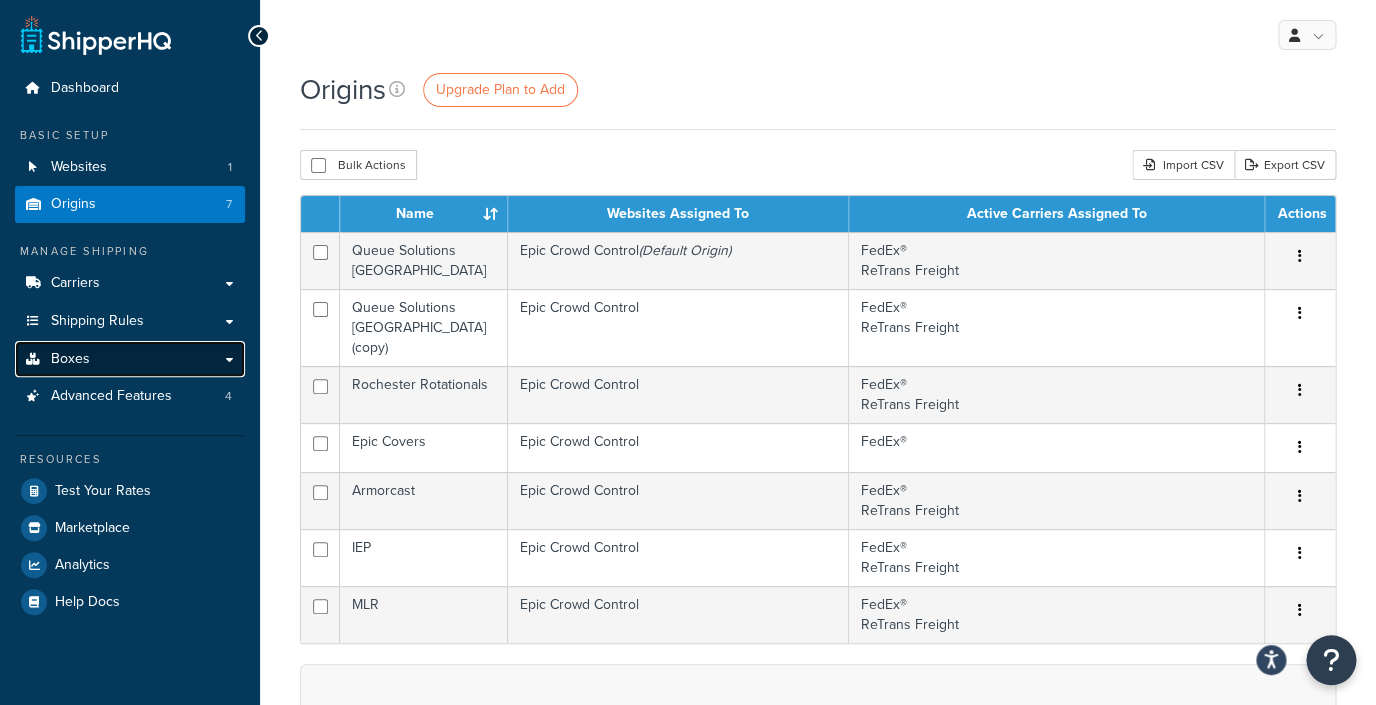 click on "Boxes" at bounding box center [130, 359] 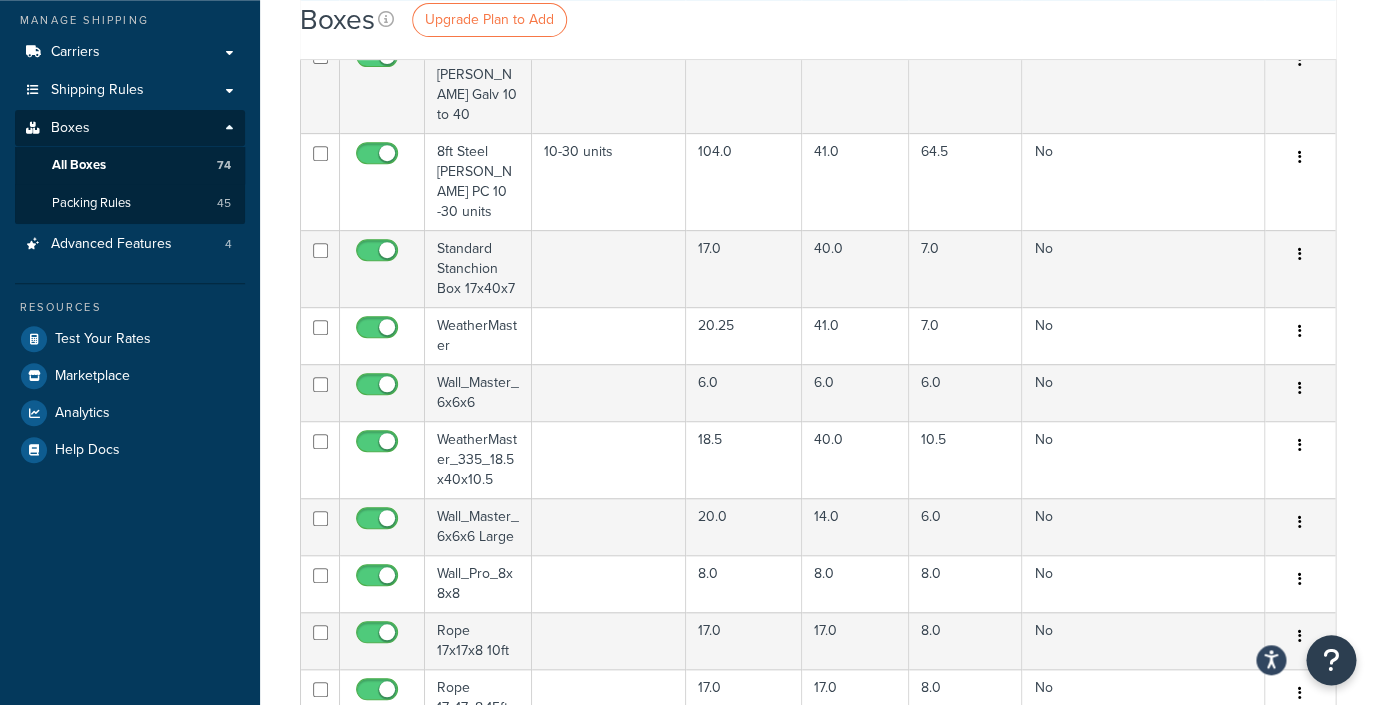 scroll, scrollTop: 0, scrollLeft: 0, axis: both 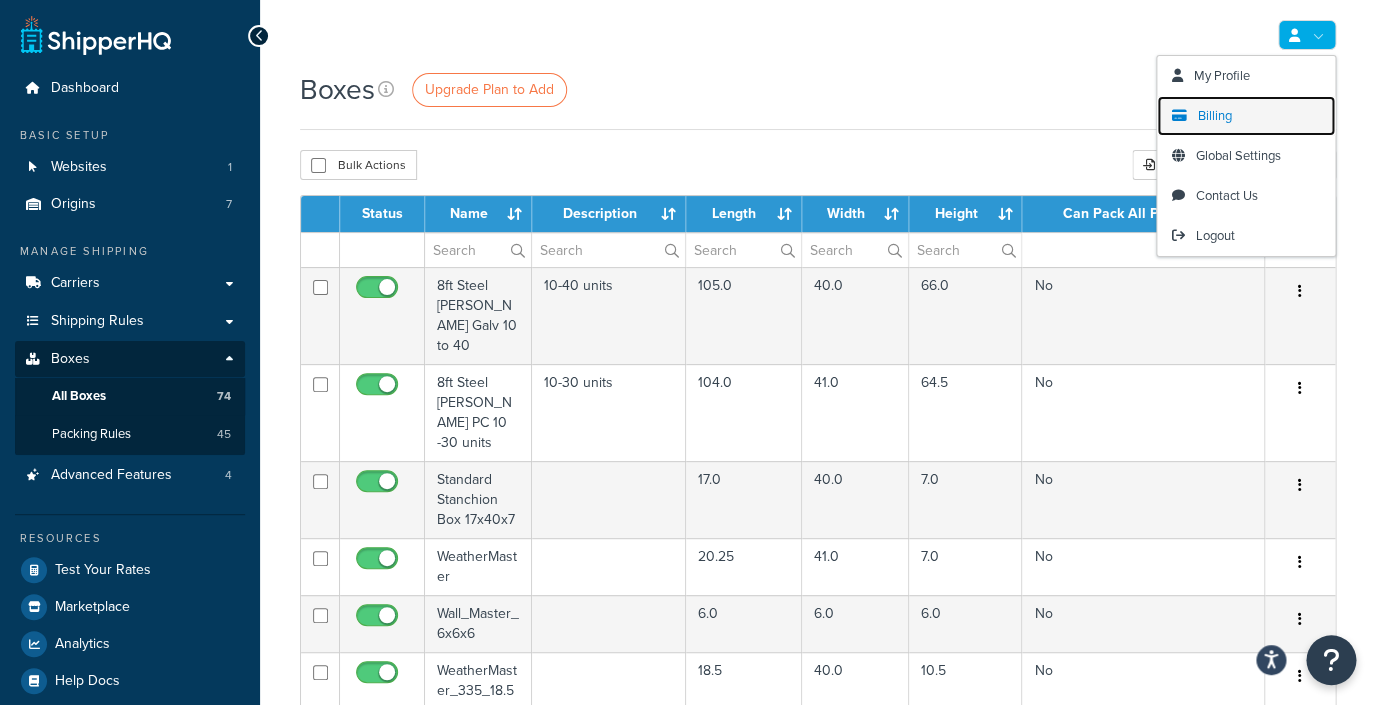 click on "Billing" at bounding box center (1246, 116) 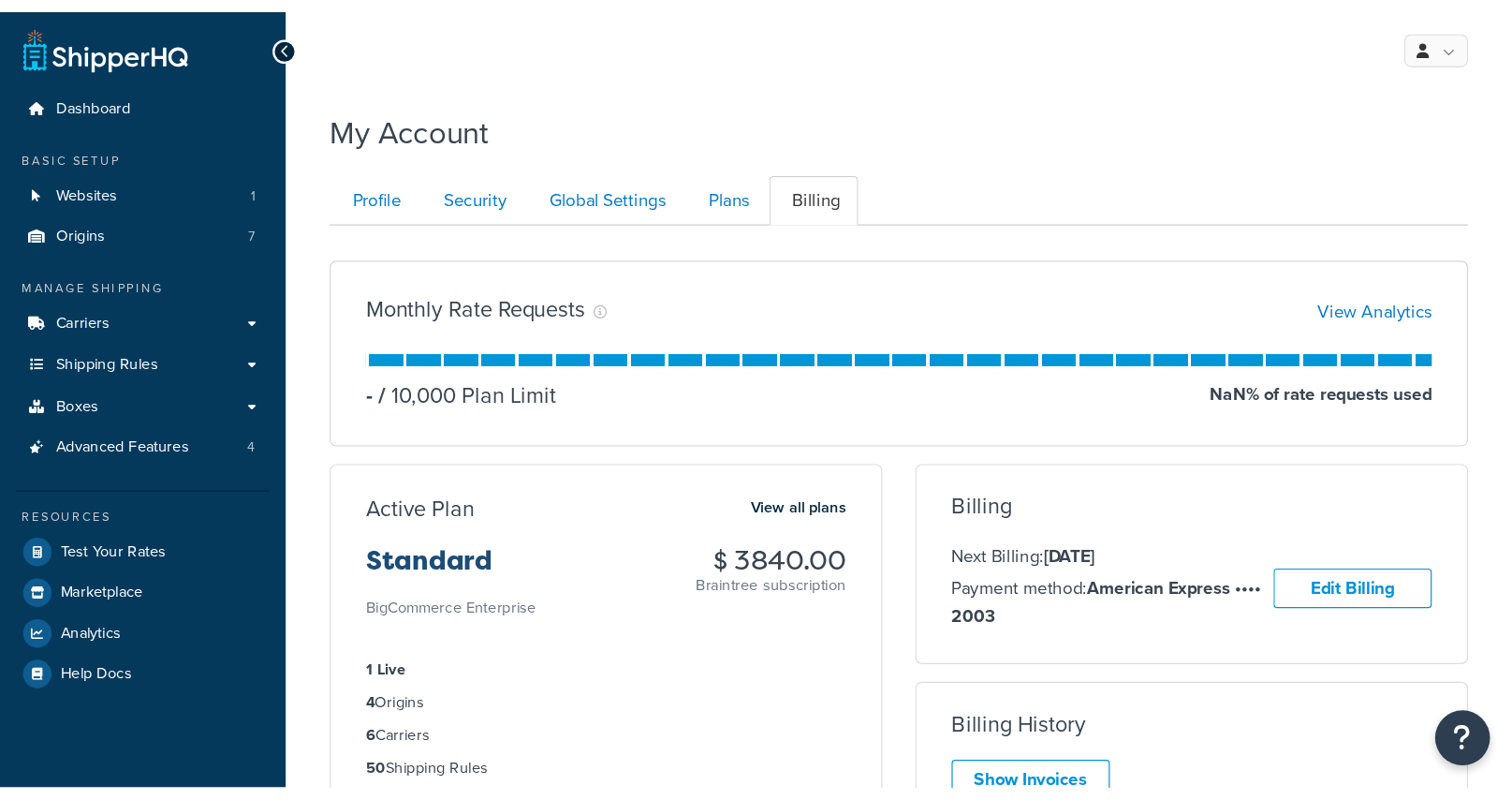 scroll, scrollTop: 0, scrollLeft: 0, axis: both 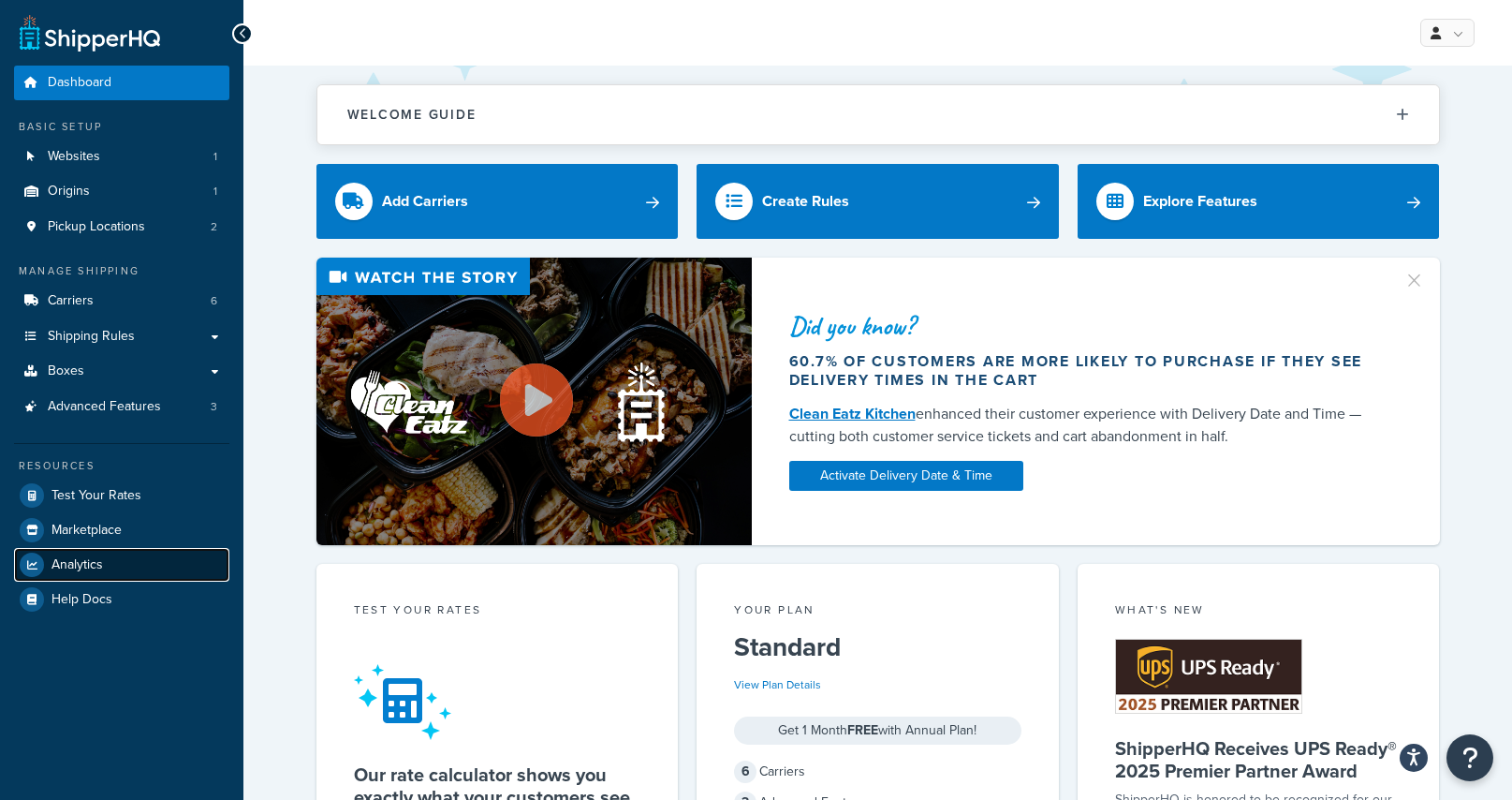 click on "Analytics" at bounding box center (77, 565) 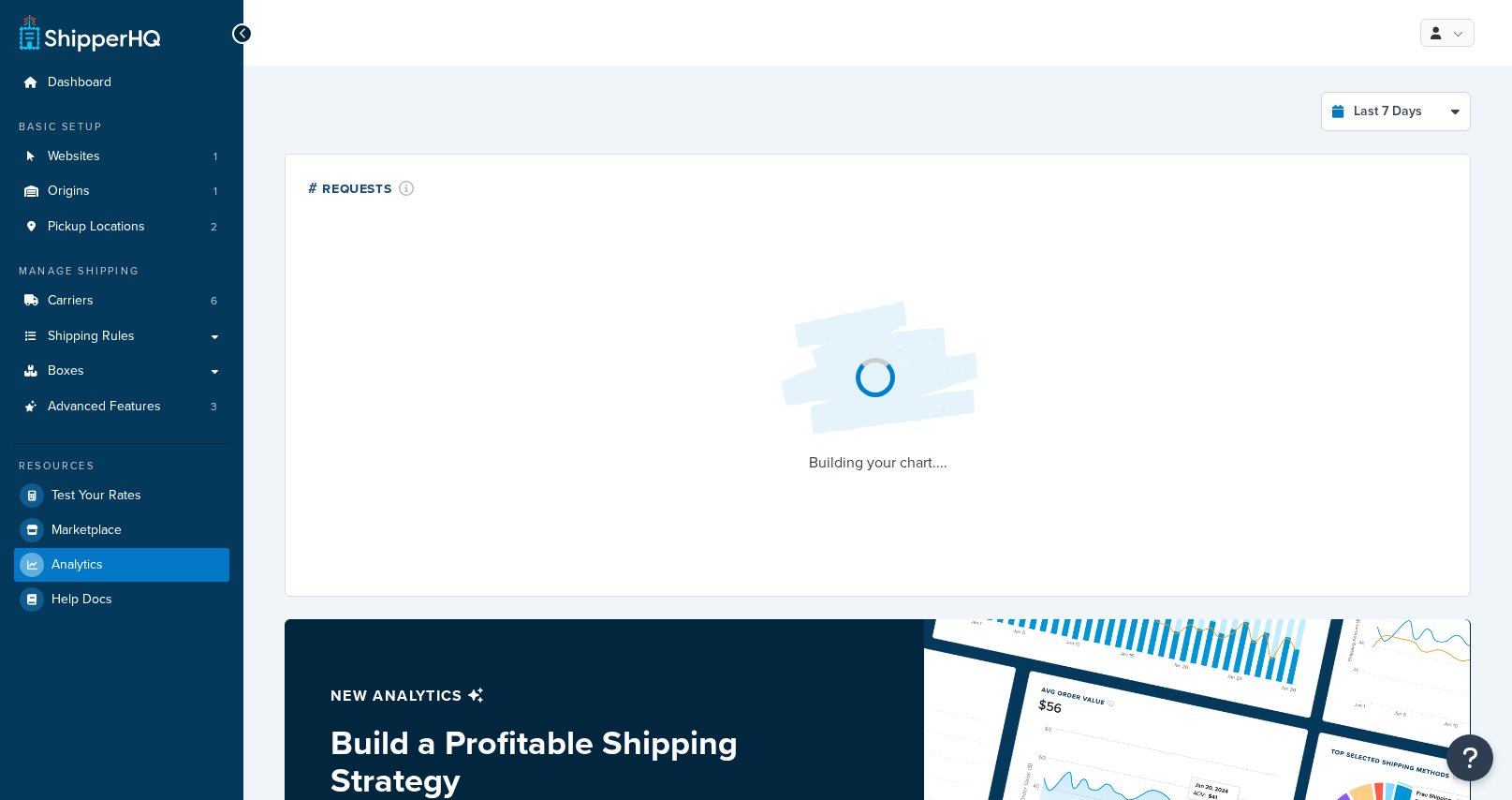 scroll, scrollTop: 0, scrollLeft: 0, axis: both 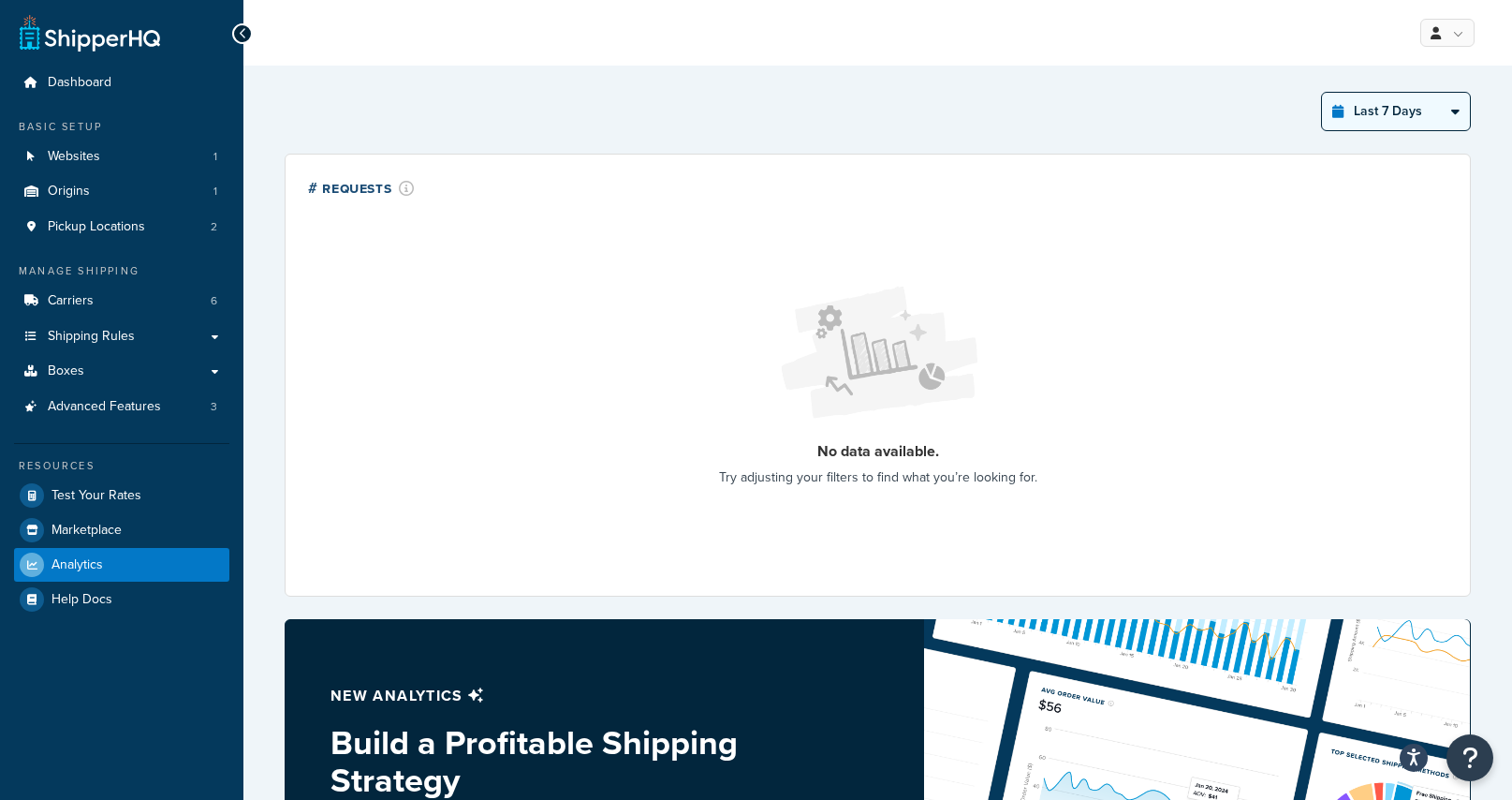 select on "last_year" 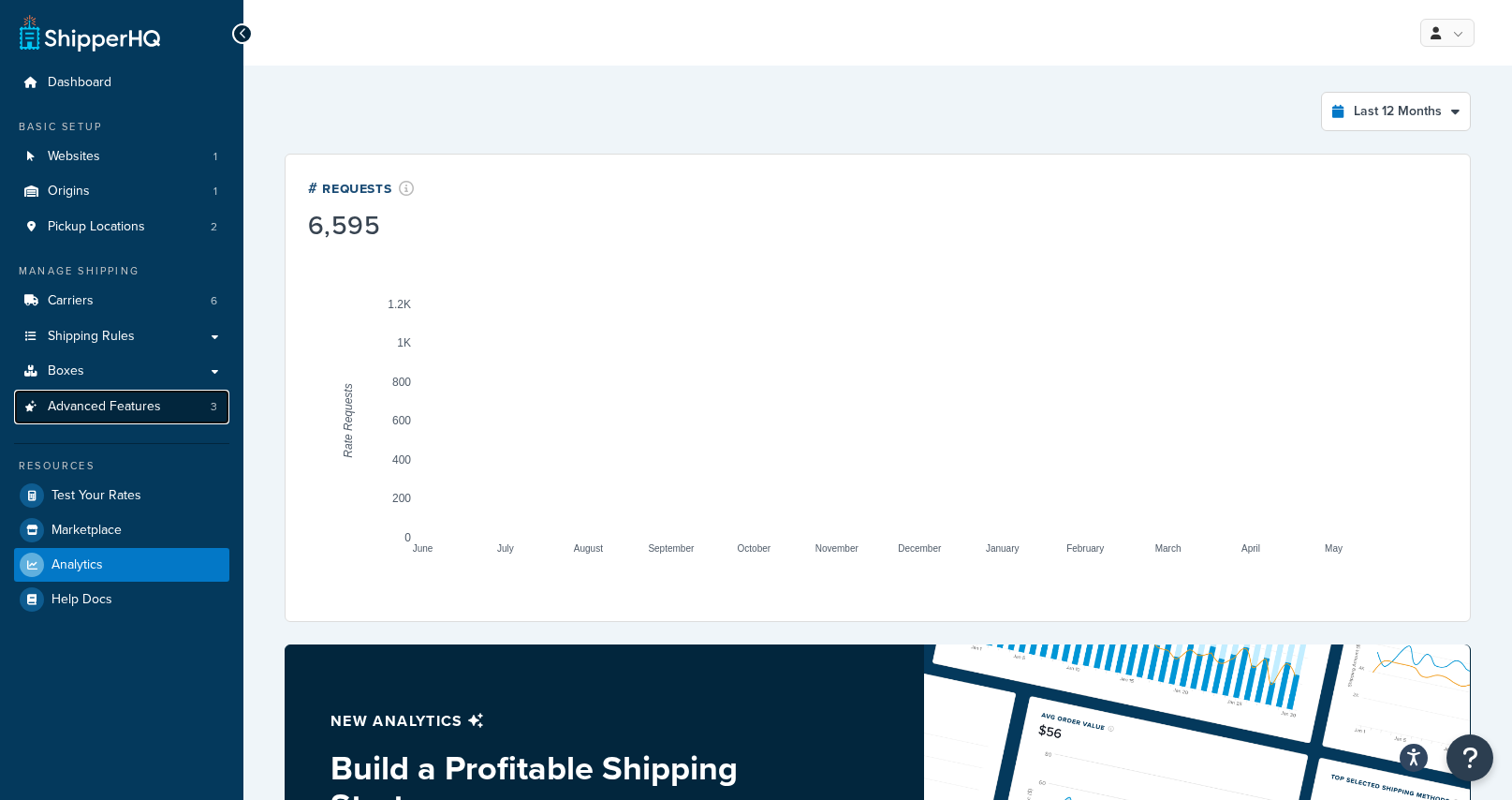 click on "Advanced Features" at bounding box center [104, 407] 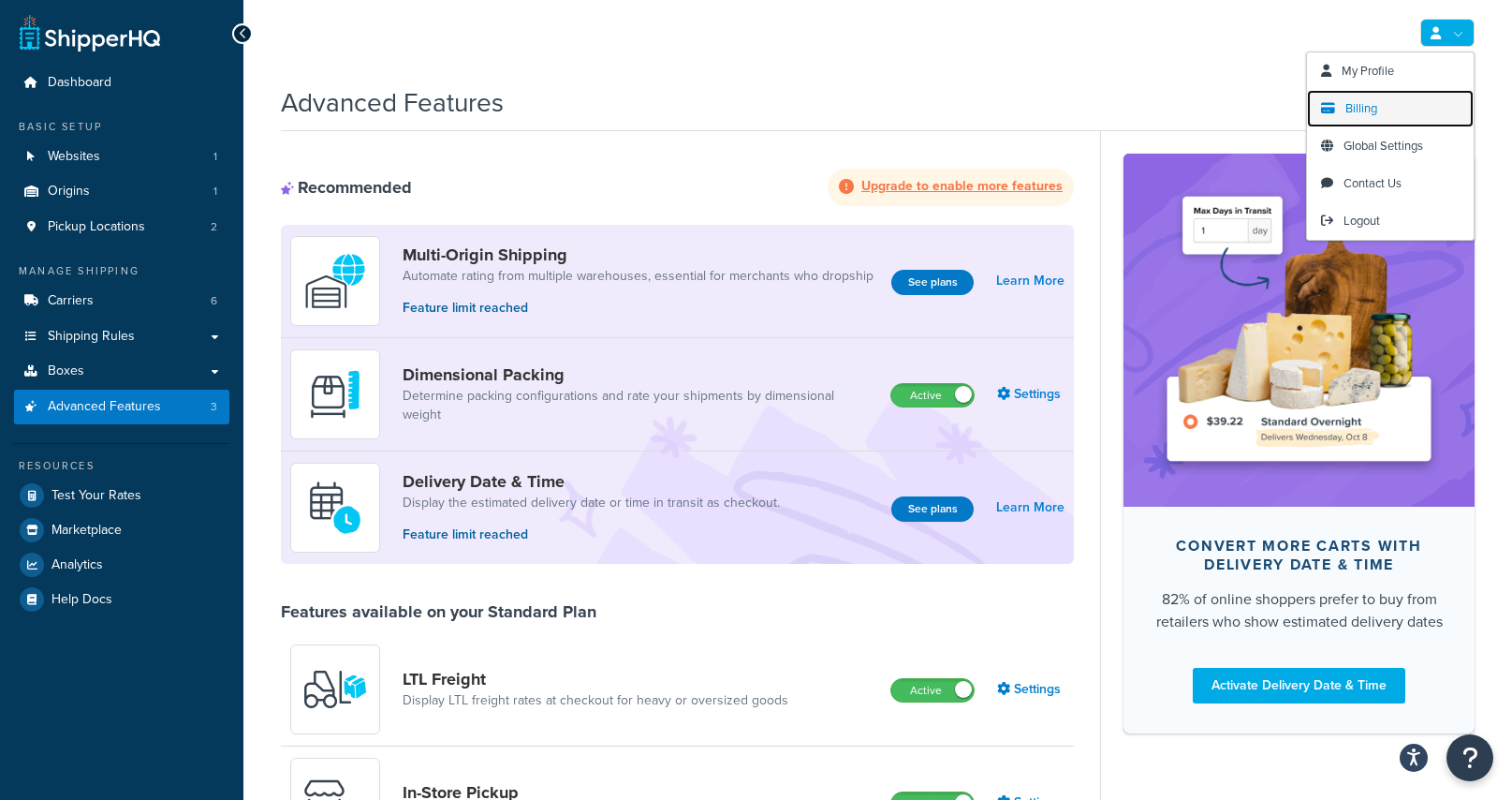 click on "Billing" at bounding box center [1390, 109] 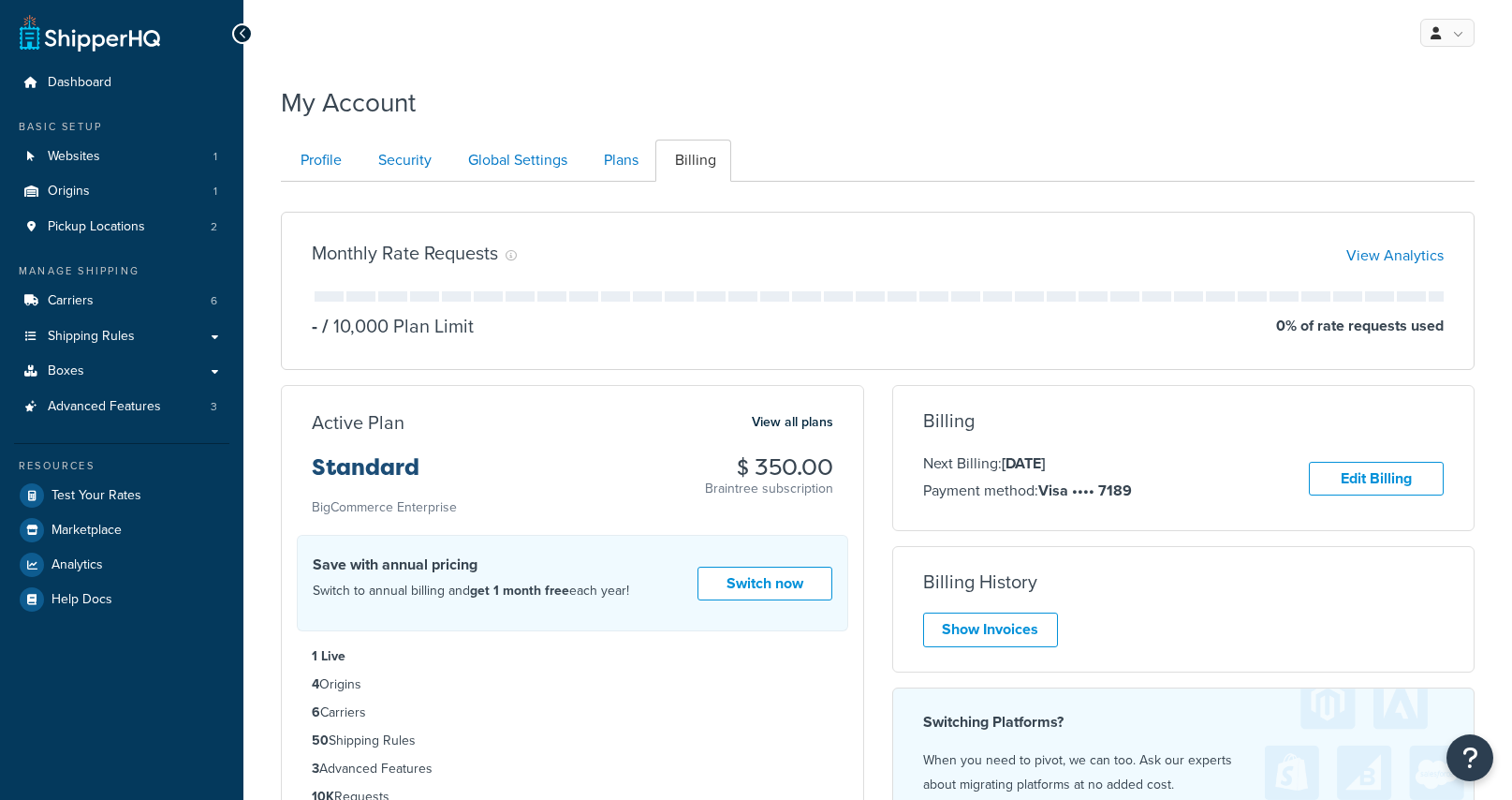 scroll, scrollTop: 0, scrollLeft: 0, axis: both 